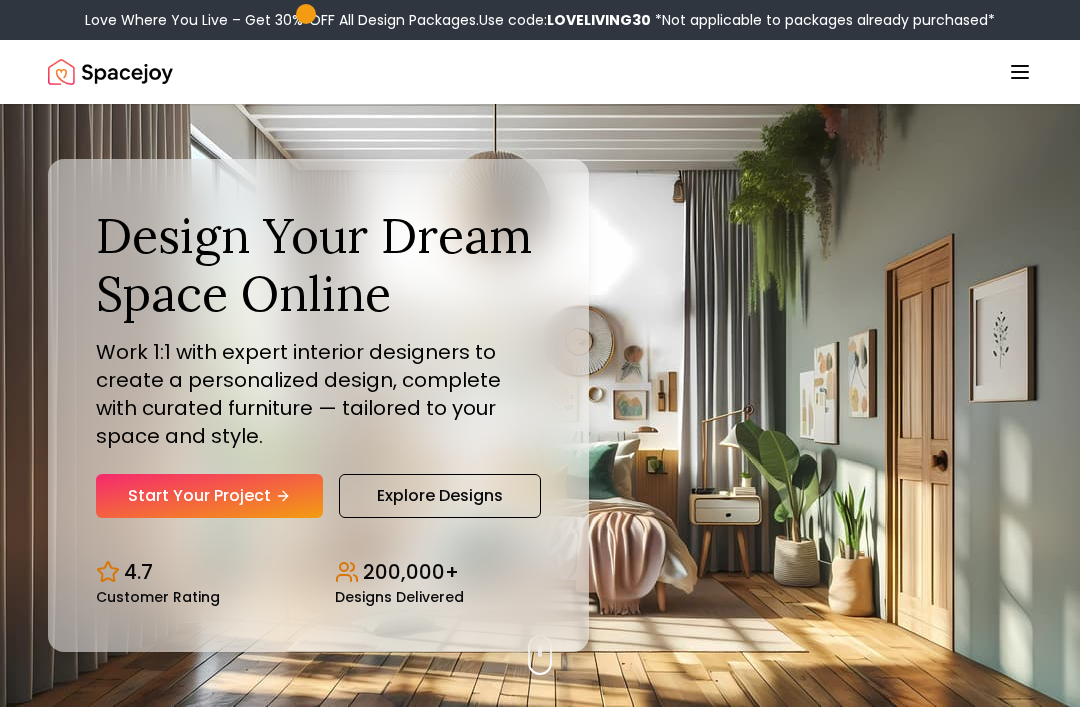 scroll, scrollTop: 0, scrollLeft: 0, axis: both 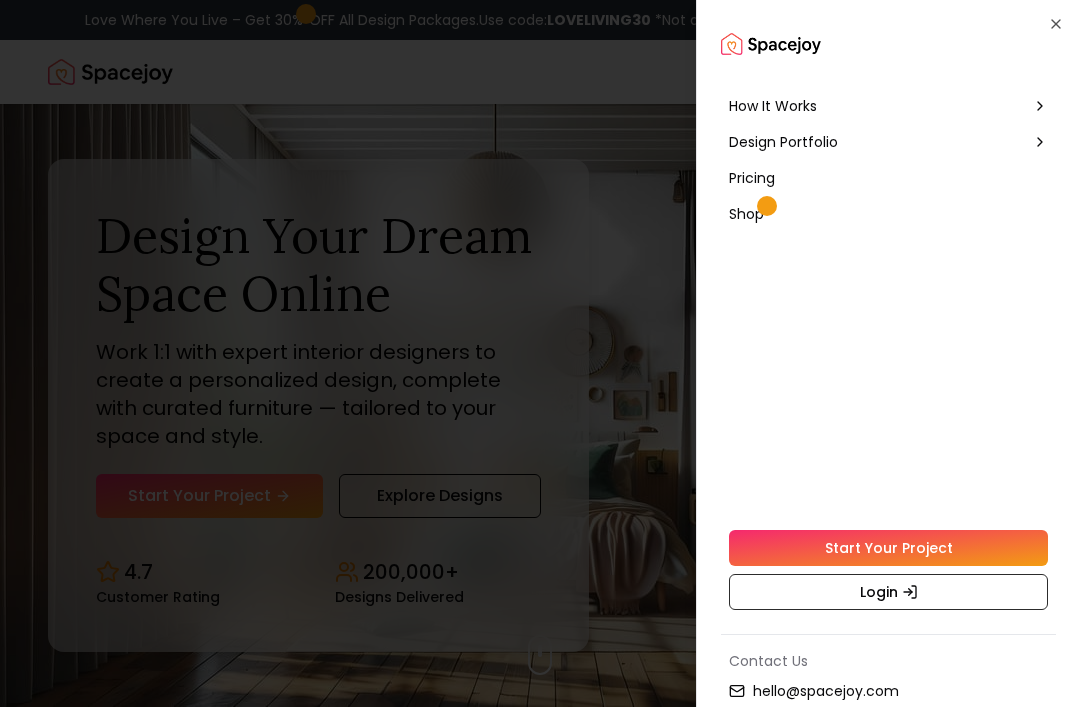 click at bounding box center (540, 353) 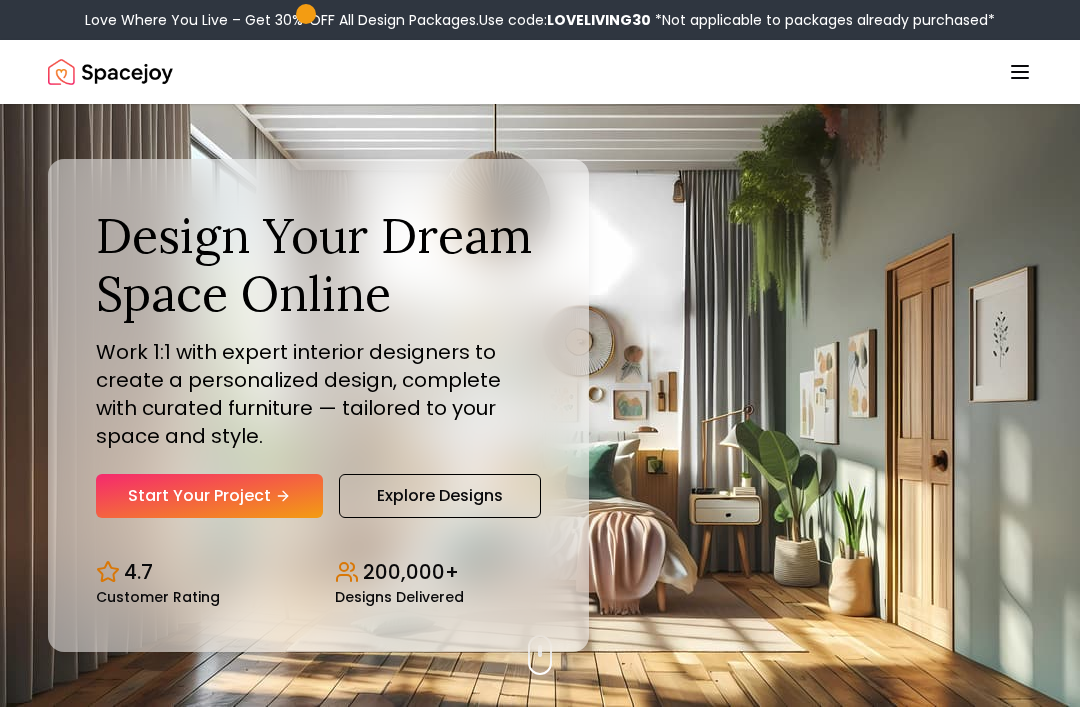 click at bounding box center (110, 72) 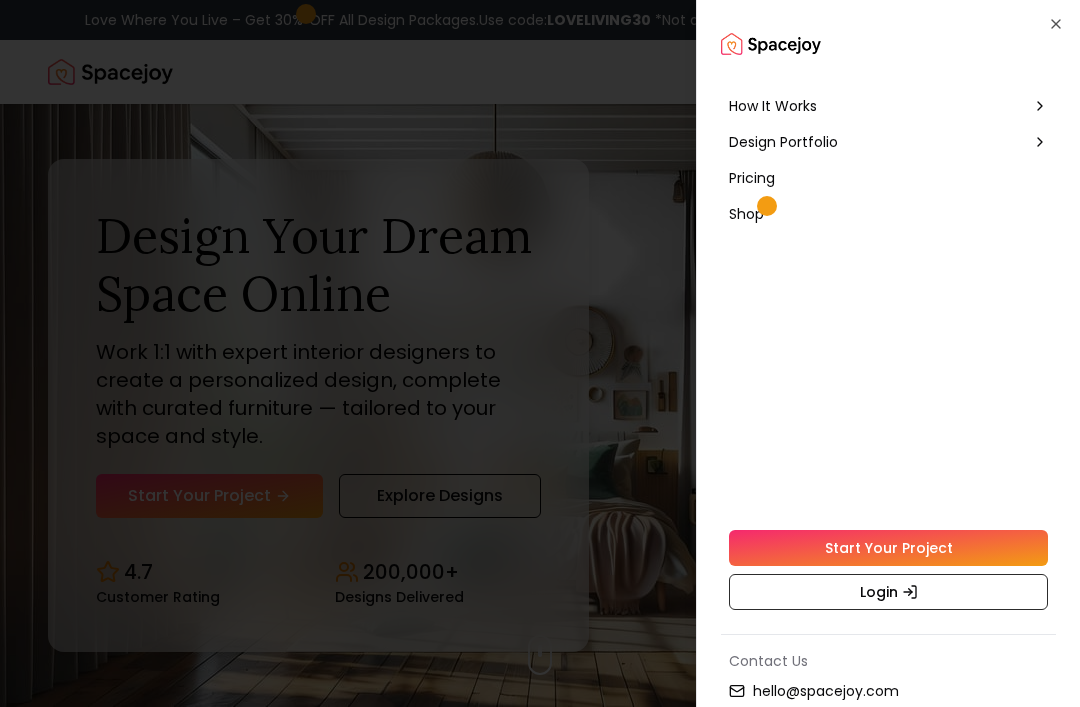 click 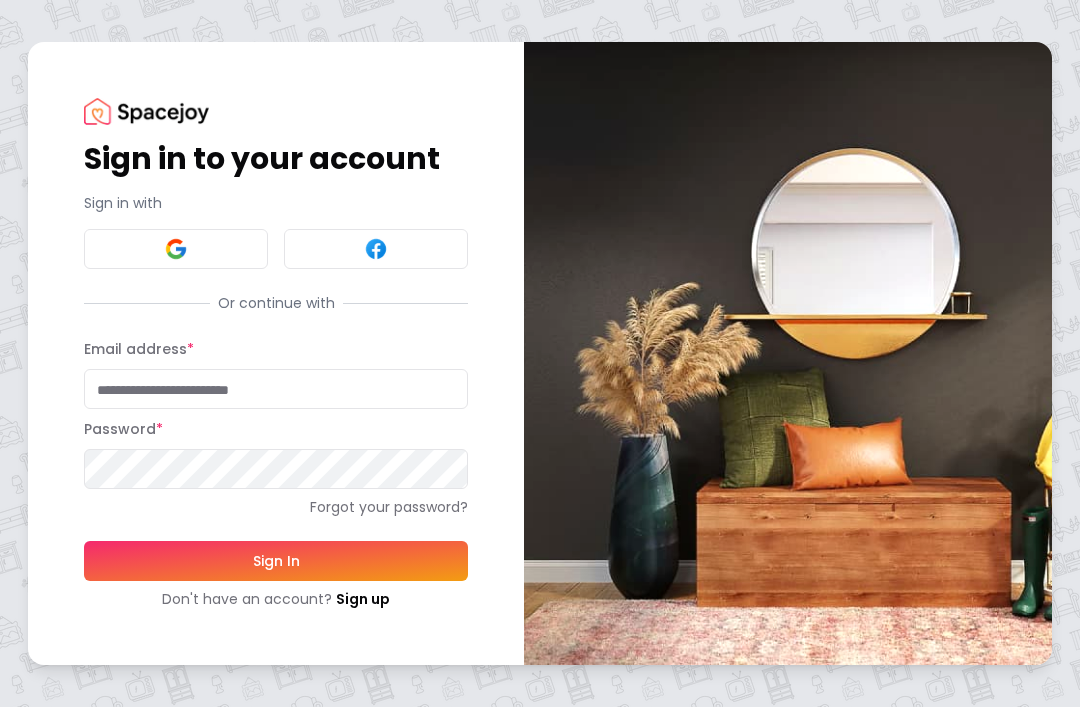 click on "Email address  *" at bounding box center [276, 389] 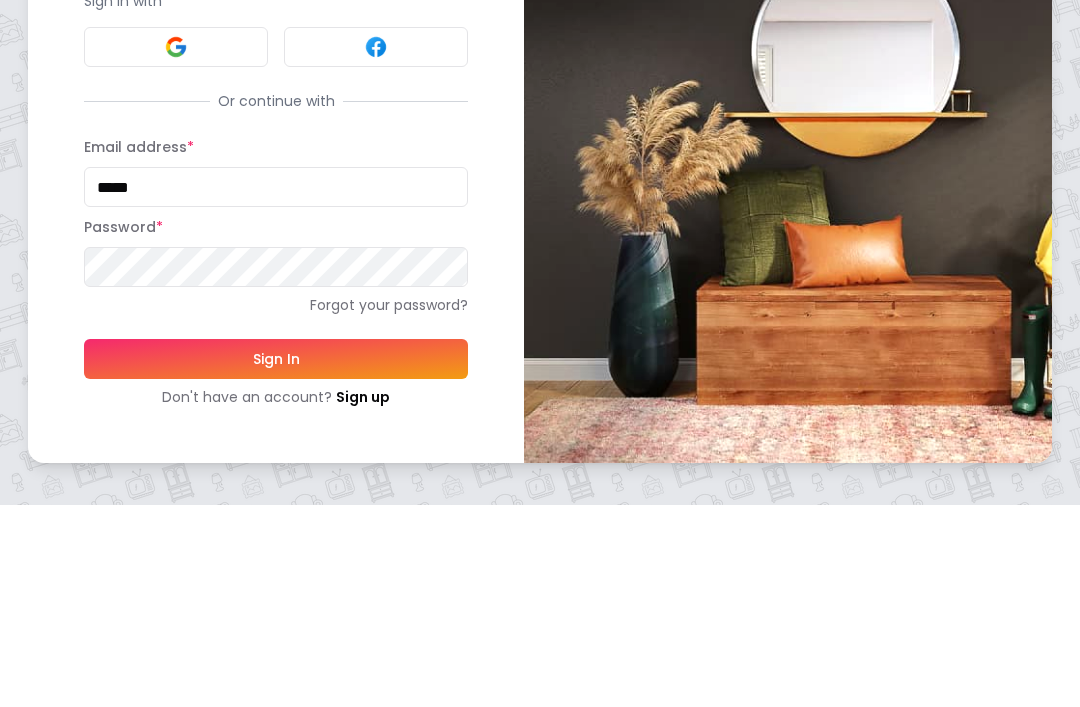 click on "Sign In" at bounding box center [276, 561] 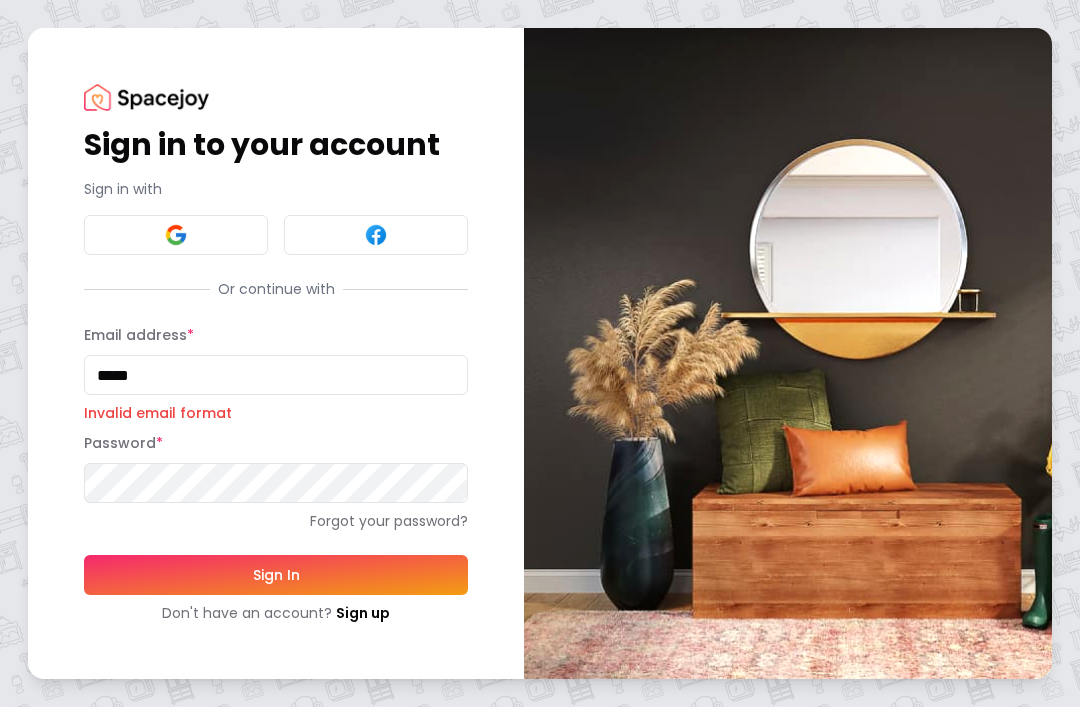 click on "*****" at bounding box center [276, 375] 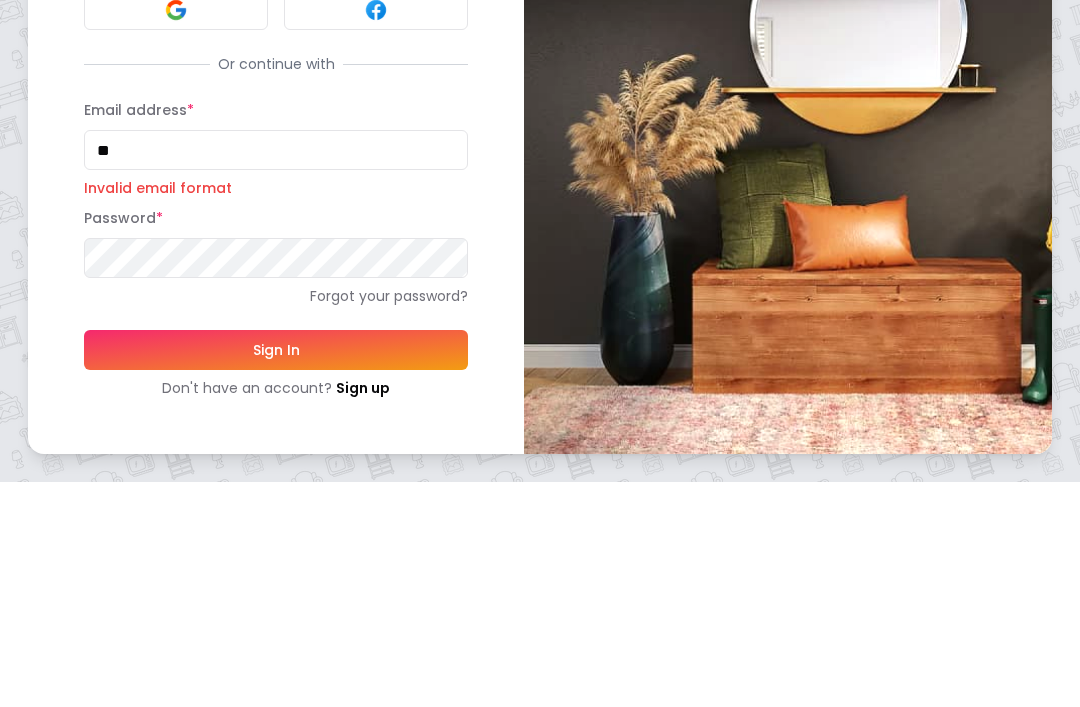 type on "*" 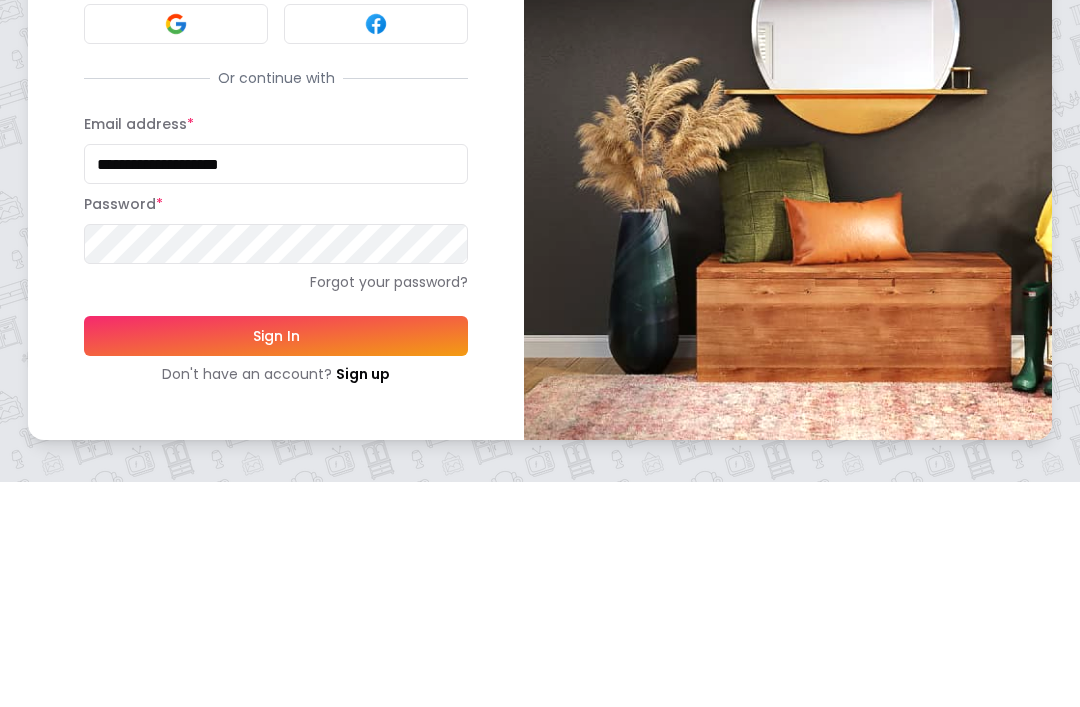 type on "**********" 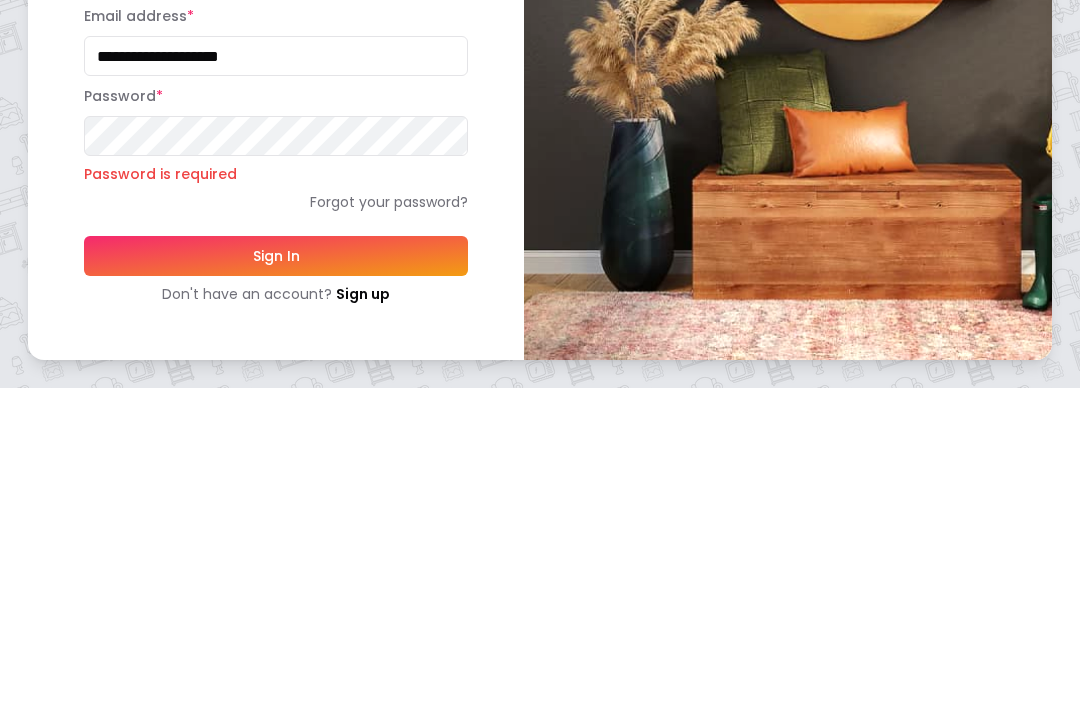 click on "Forgot your password?" at bounding box center [276, 521] 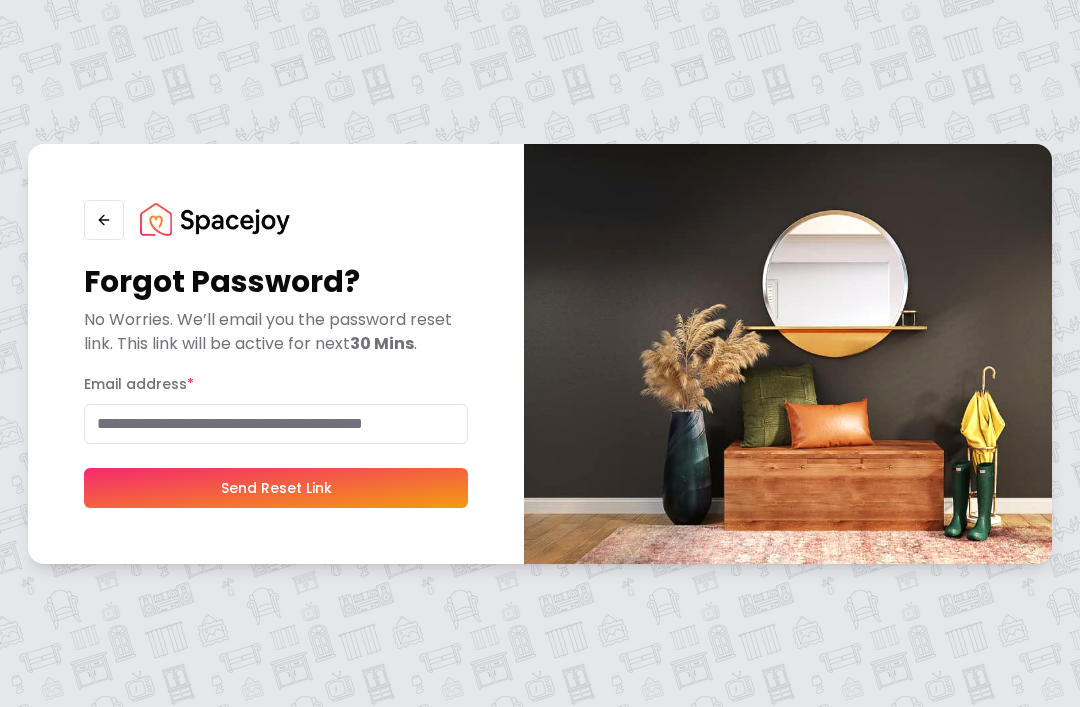 click on "Email address  *" at bounding box center [276, 424] 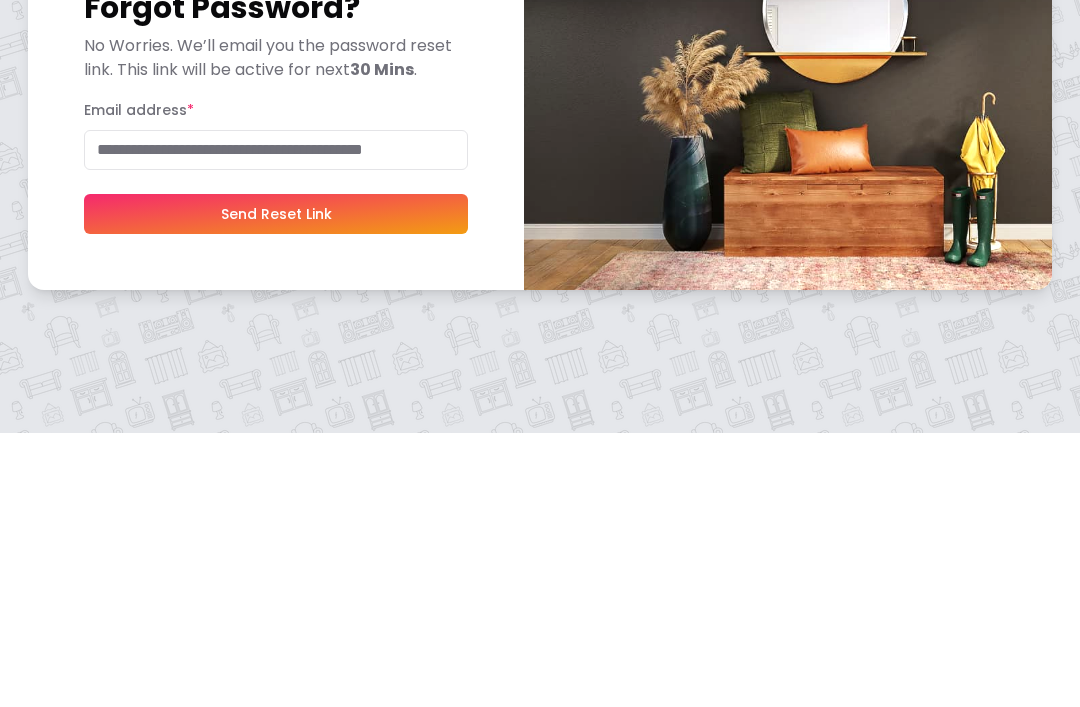 type on "**********" 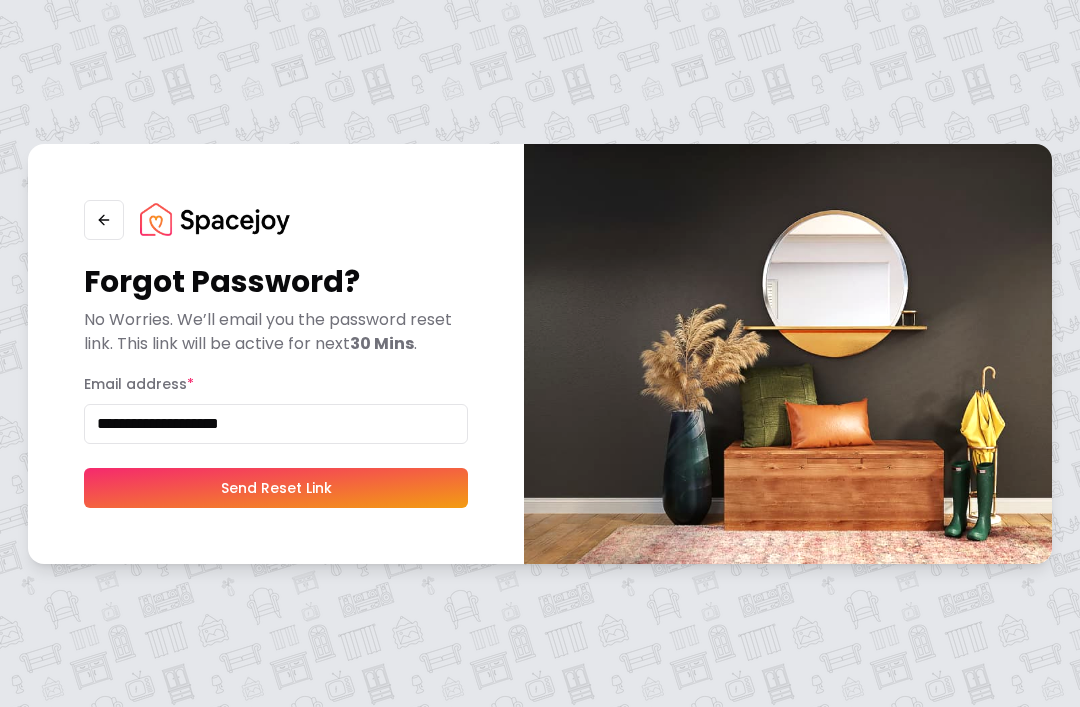 click on "Send Reset Link" at bounding box center [276, 488] 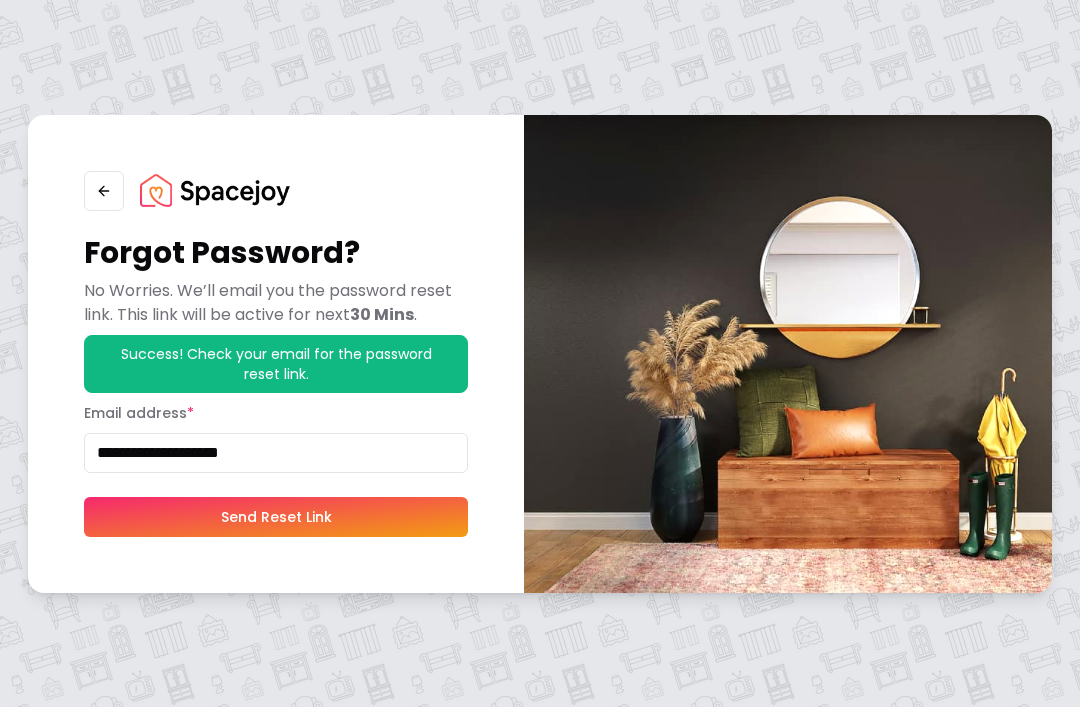 click on "Send Reset Link" at bounding box center (276, 517) 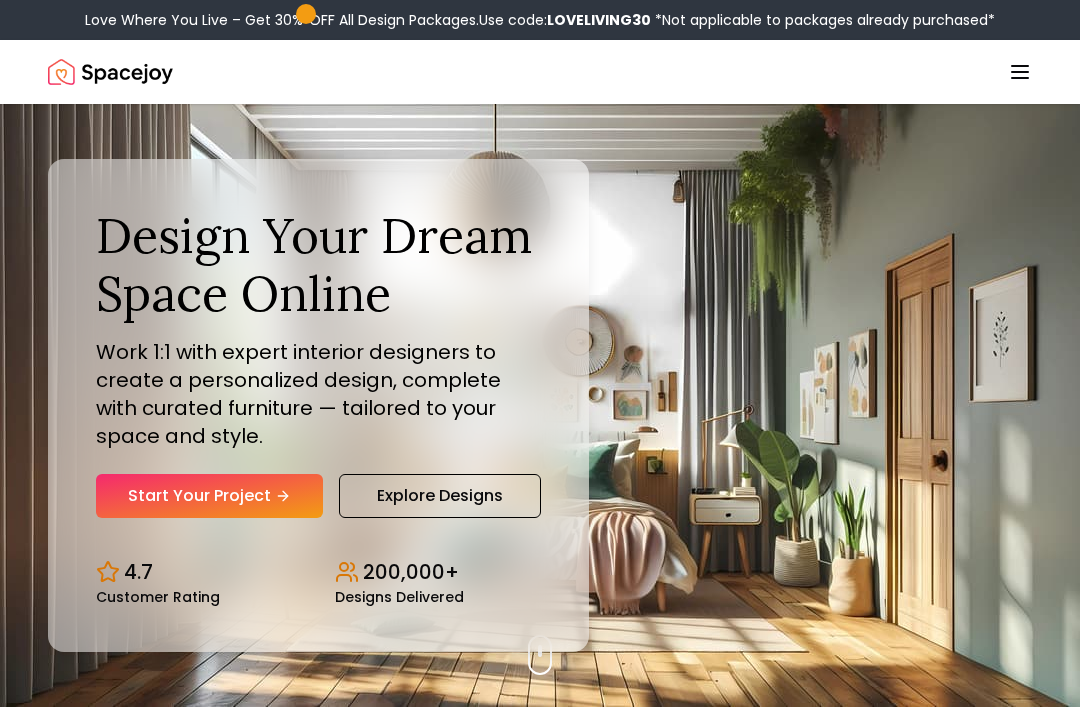 click 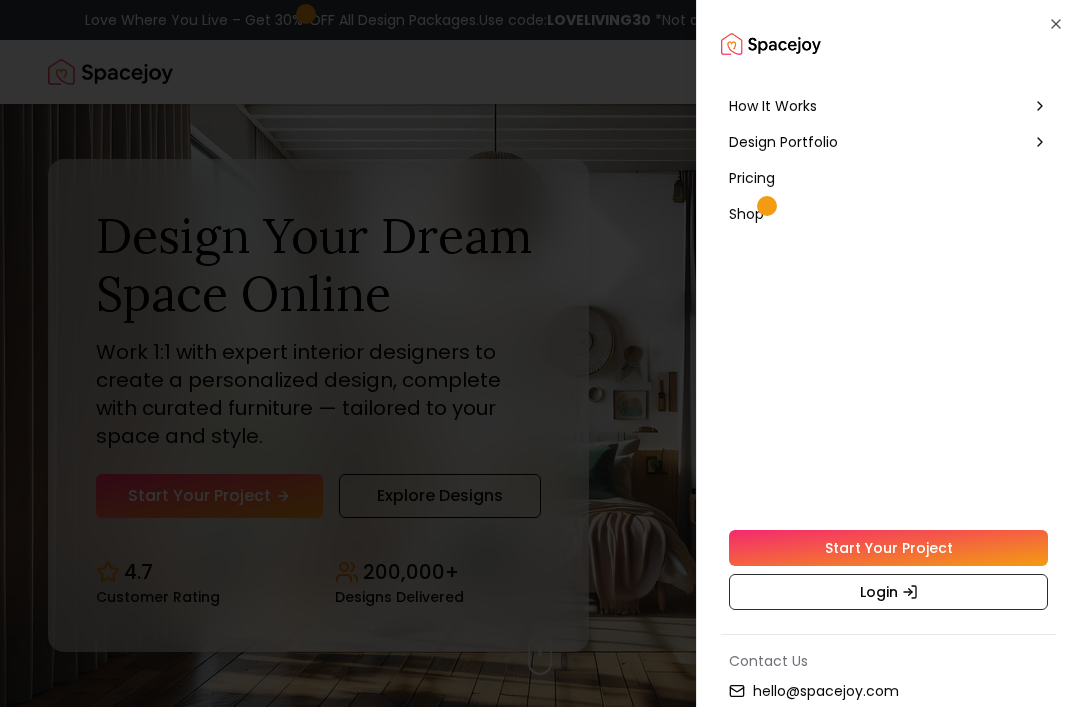 click on "Login" at bounding box center (888, 592) 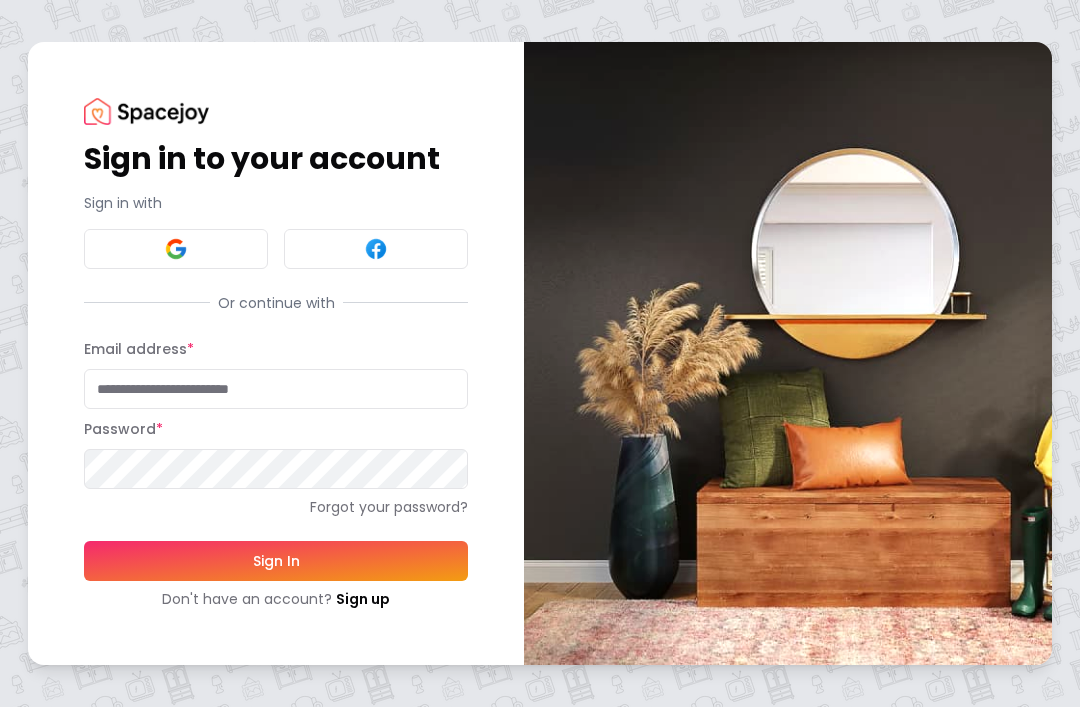 click on "Email address  *" at bounding box center [276, 389] 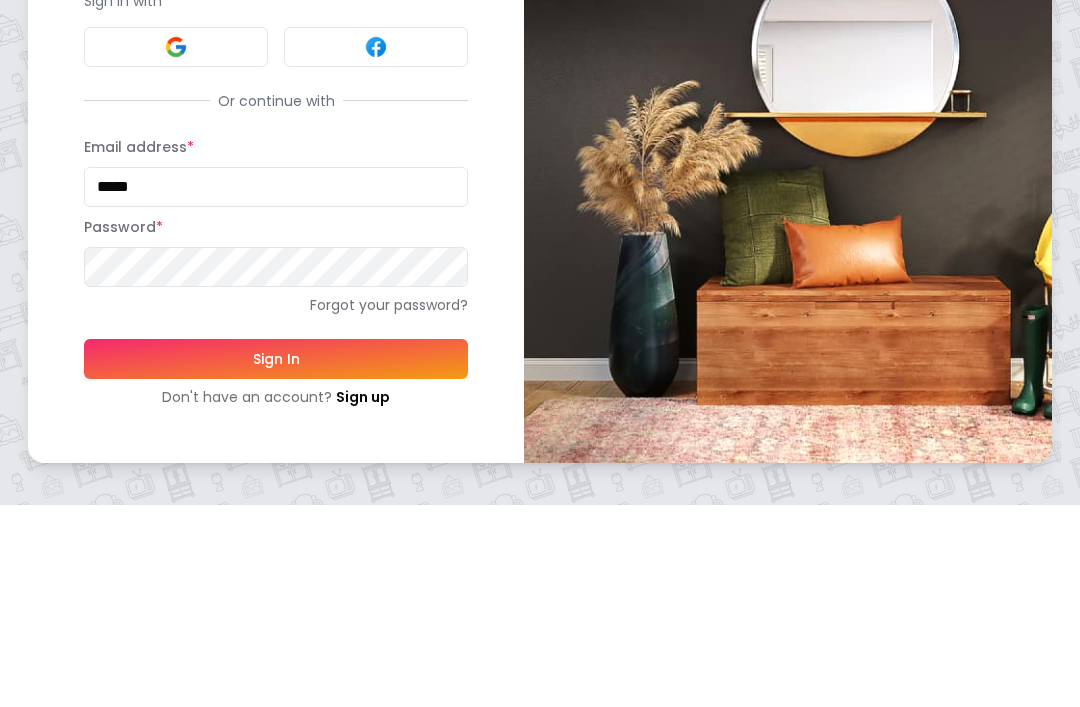 click on "Sign In" at bounding box center (276, 561) 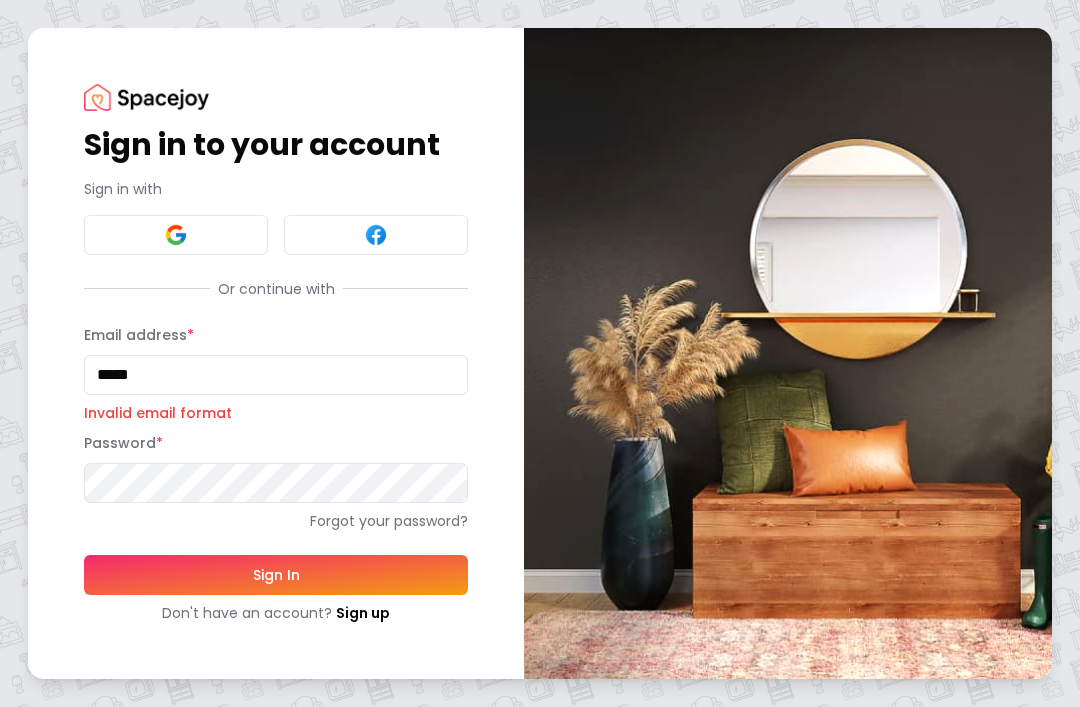 click on "*****" at bounding box center (276, 375) 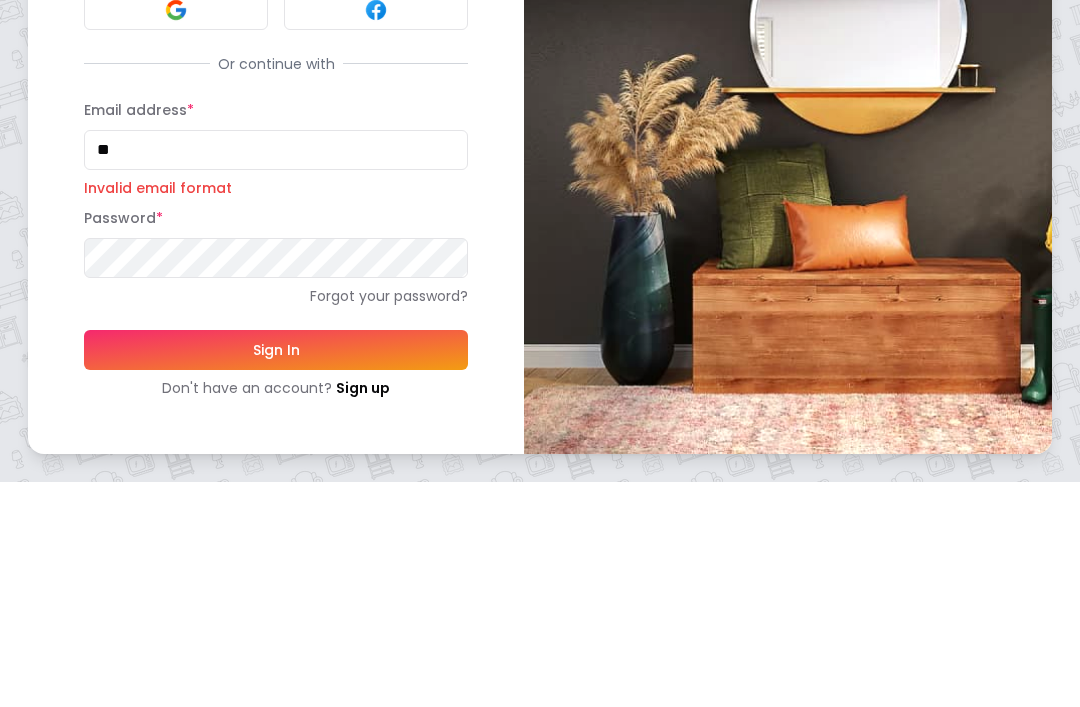 type on "*" 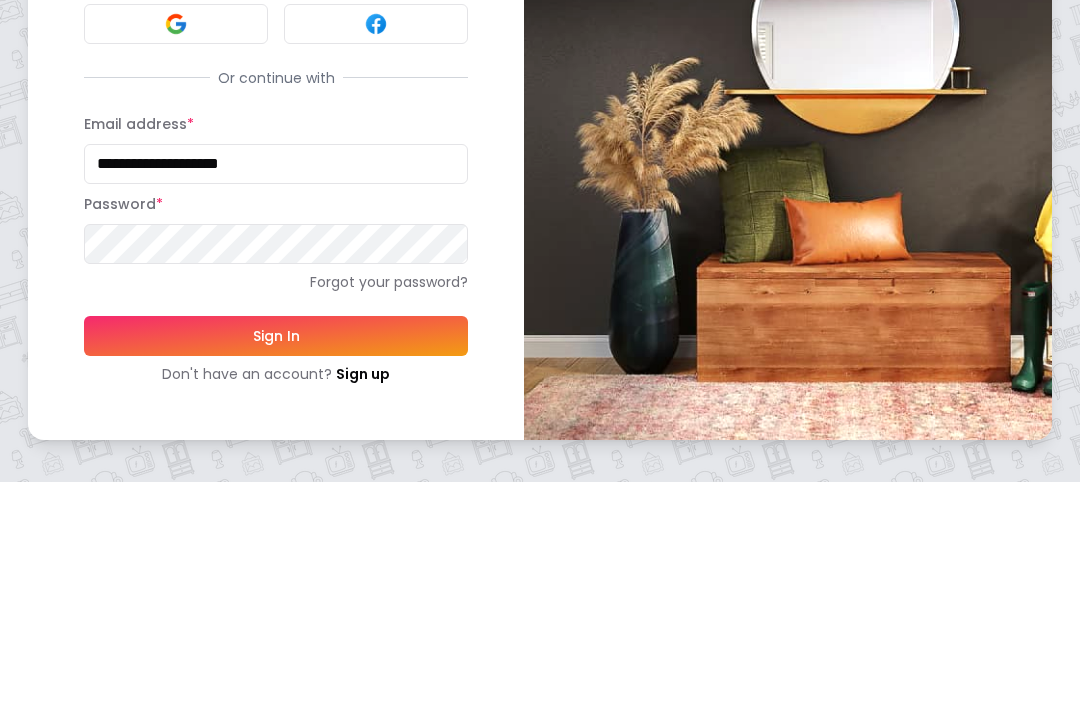 type on "**********" 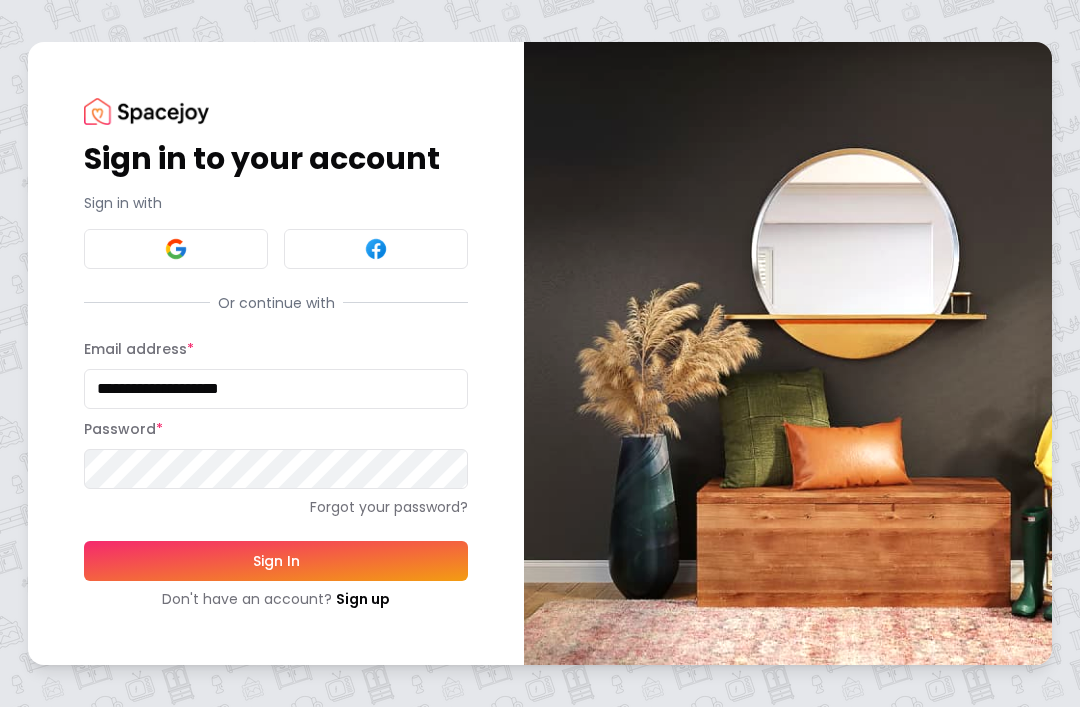 click on "Sign In" at bounding box center [276, 561] 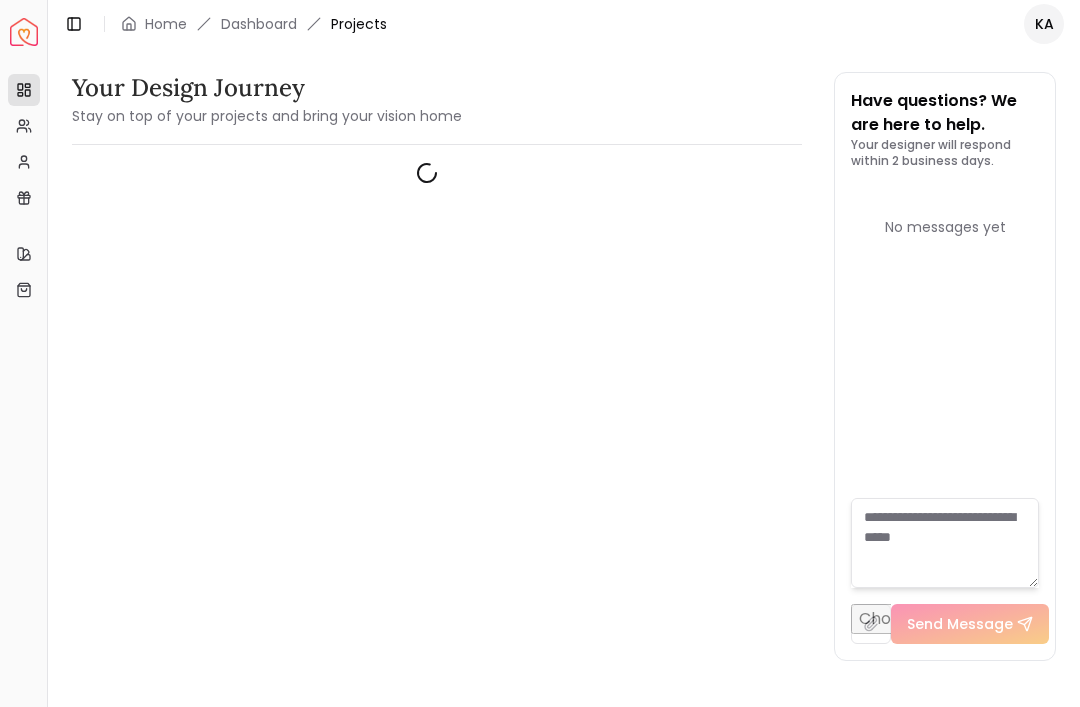 scroll, scrollTop: 0, scrollLeft: 0, axis: both 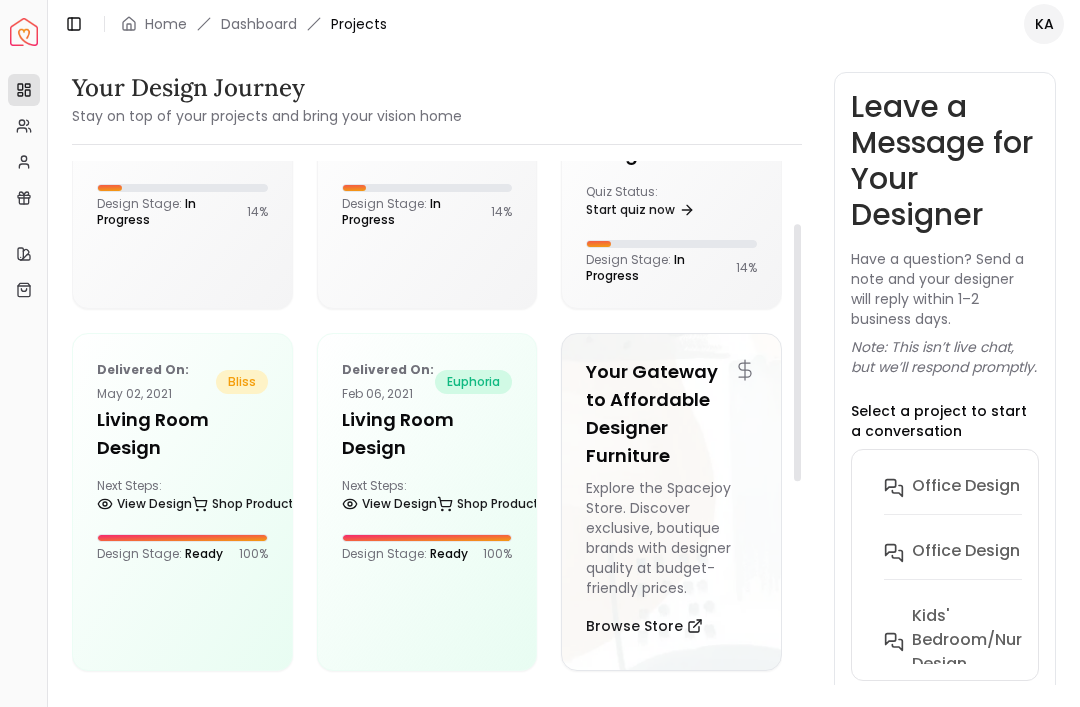 click on "Delivered on:   [DATE] bliss Living Room Design Next Steps: View Design Shop Products Design Stage:   Ready 100 %" at bounding box center [182, 460] 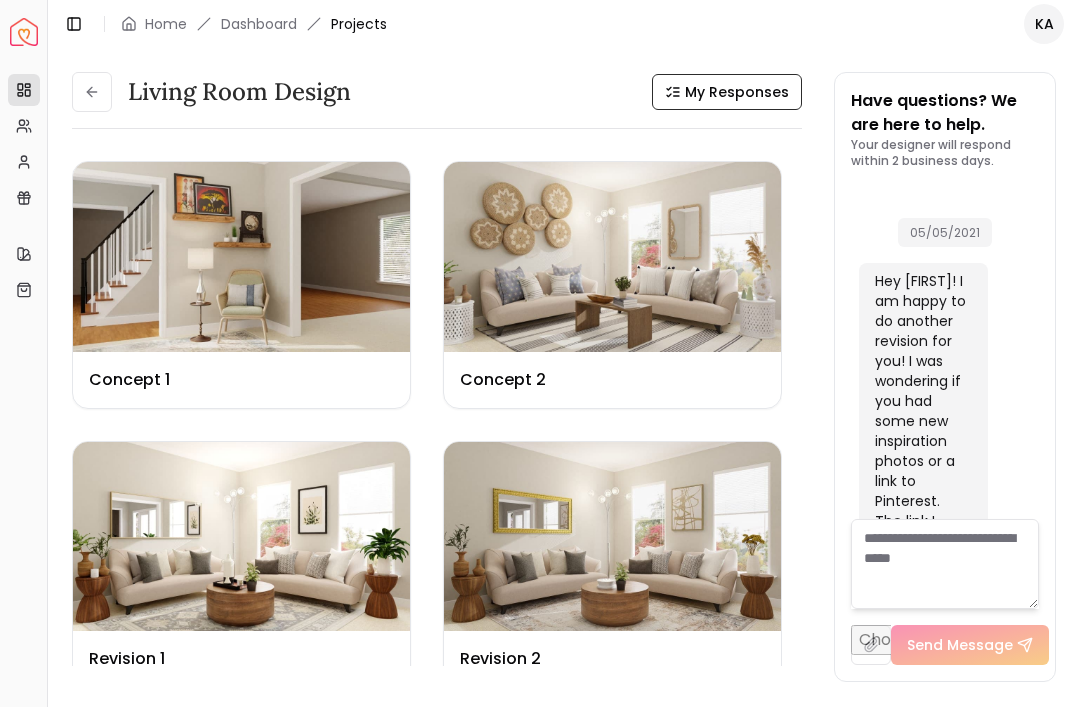 scroll, scrollTop: 14958, scrollLeft: 0, axis: vertical 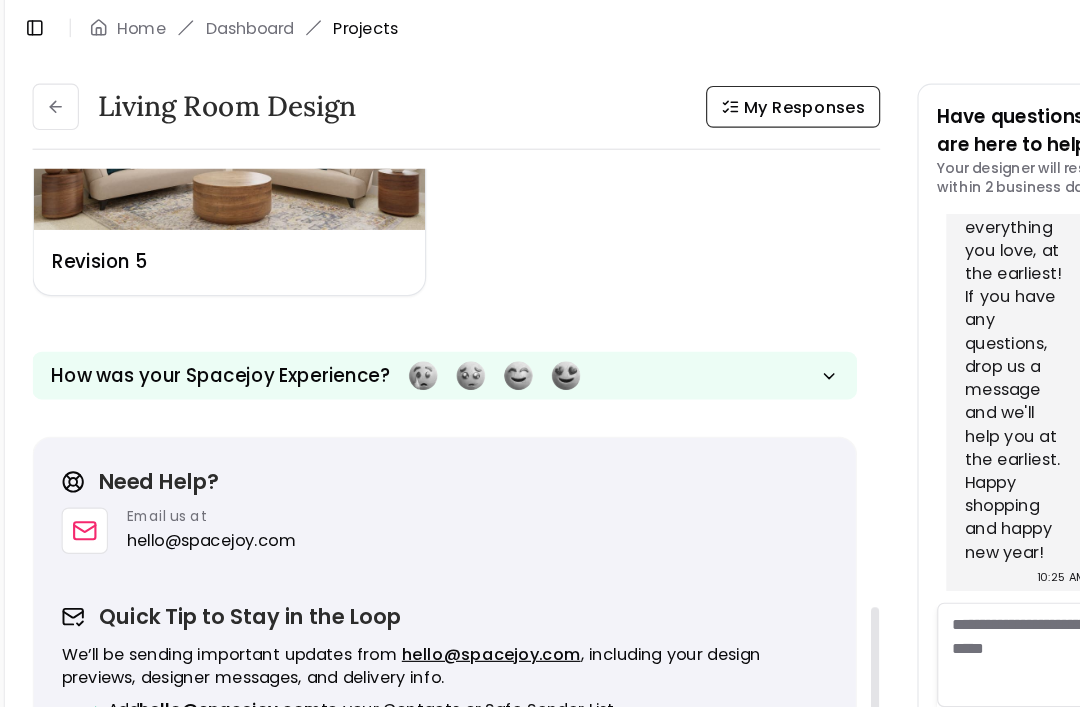 click at bounding box center (241, 104) 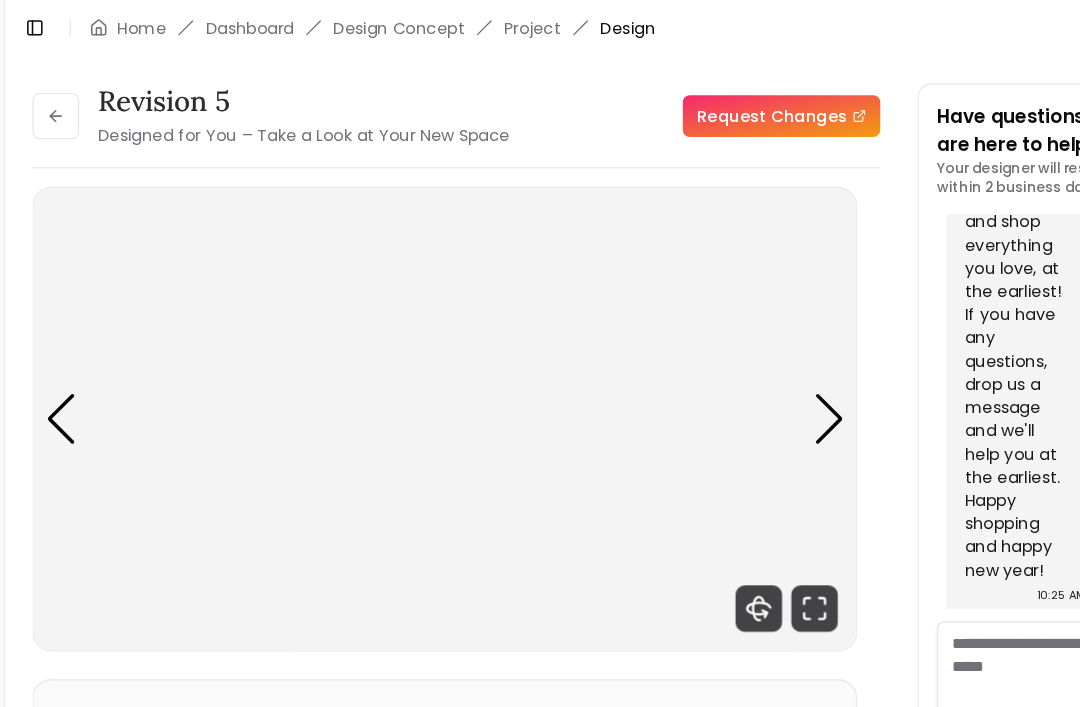 scroll, scrollTop: 14942, scrollLeft: 0, axis: vertical 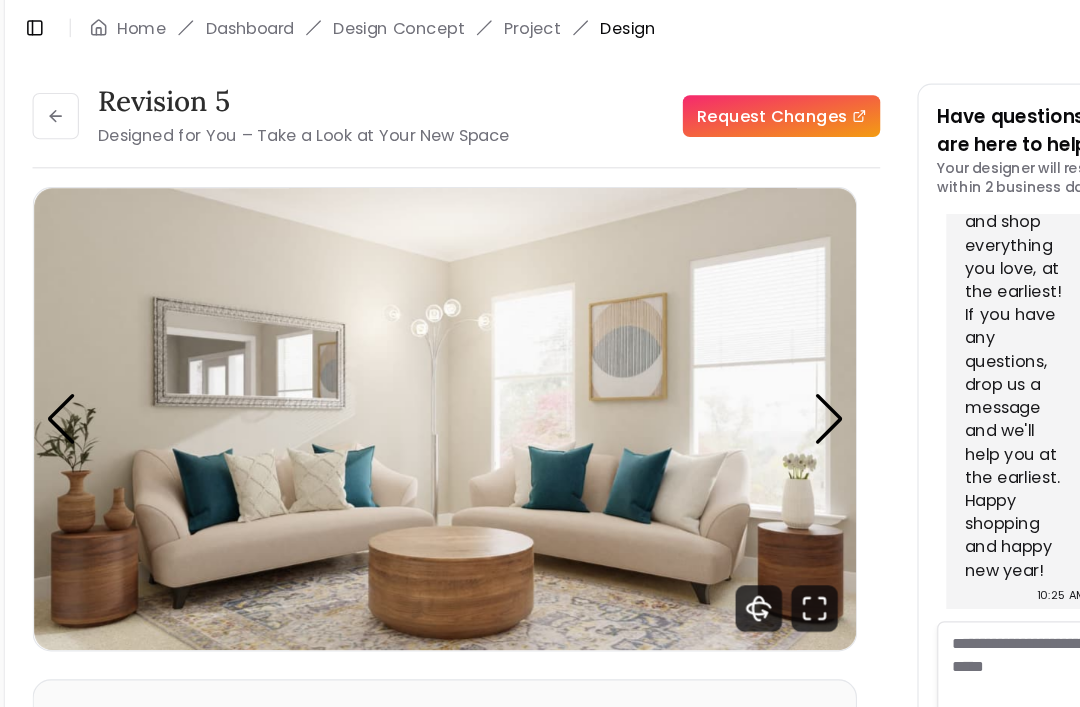 click at bounding box center (757, 361) 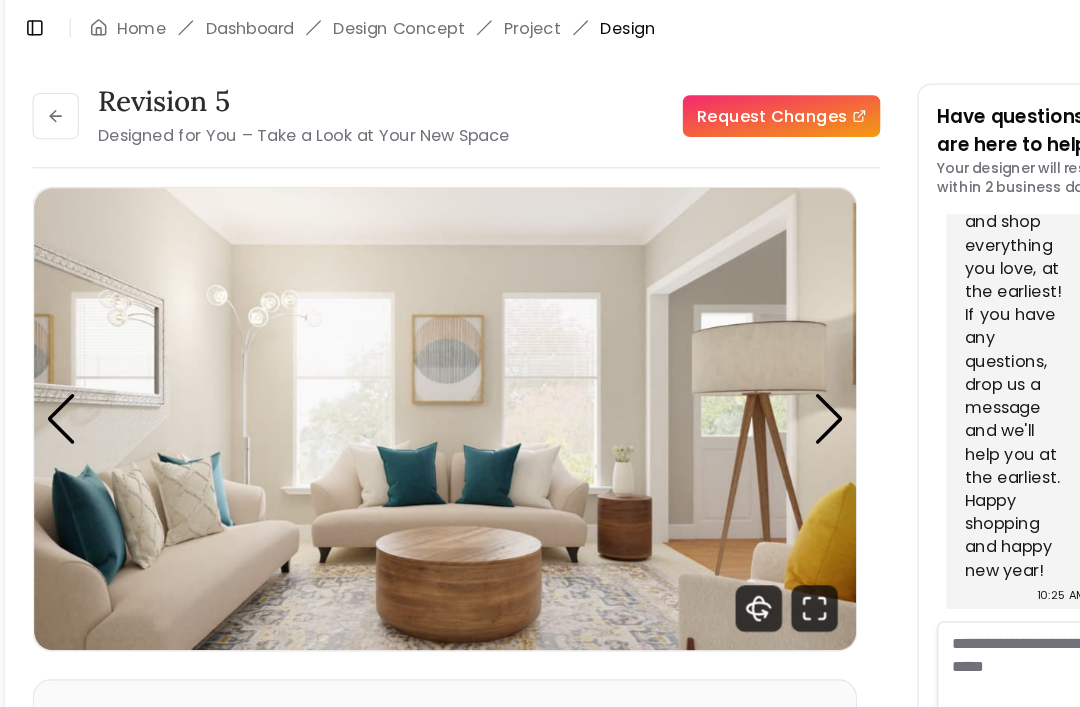 click at bounding box center (757, 361) 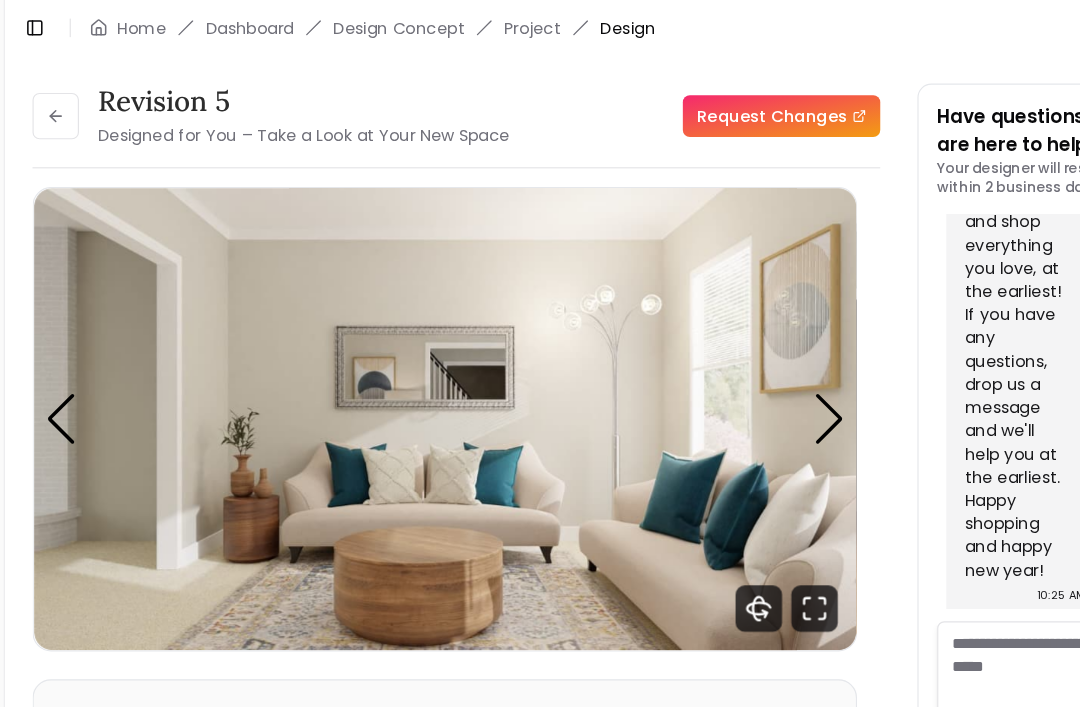 click at bounding box center [757, 361] 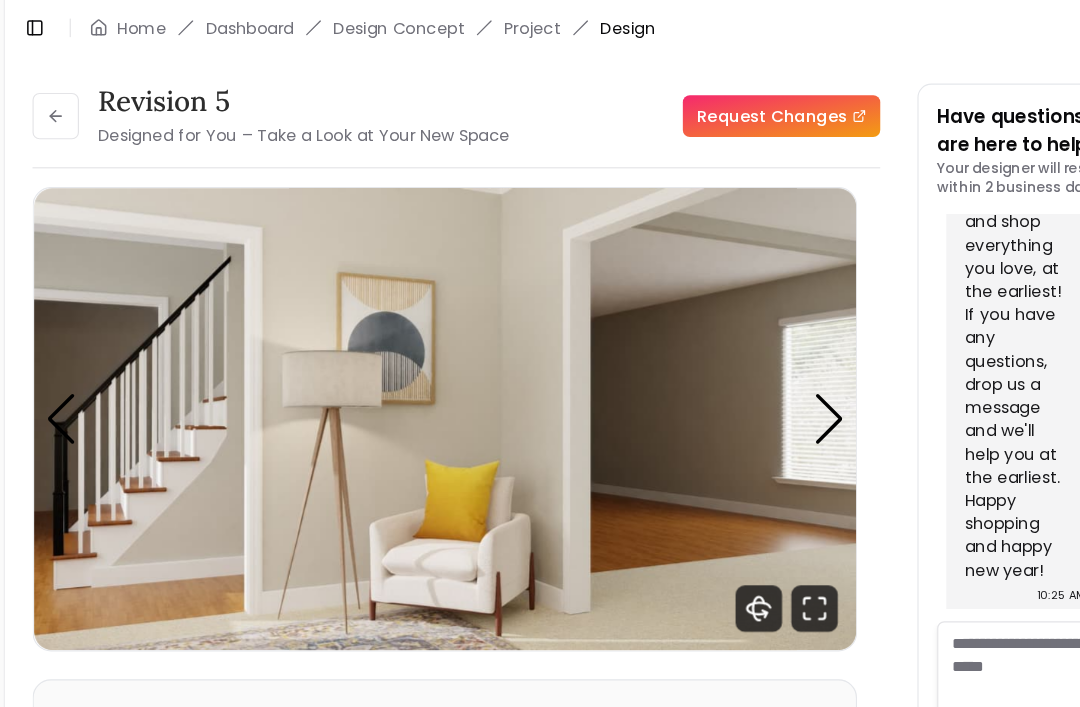 click at bounding box center (757, 361) 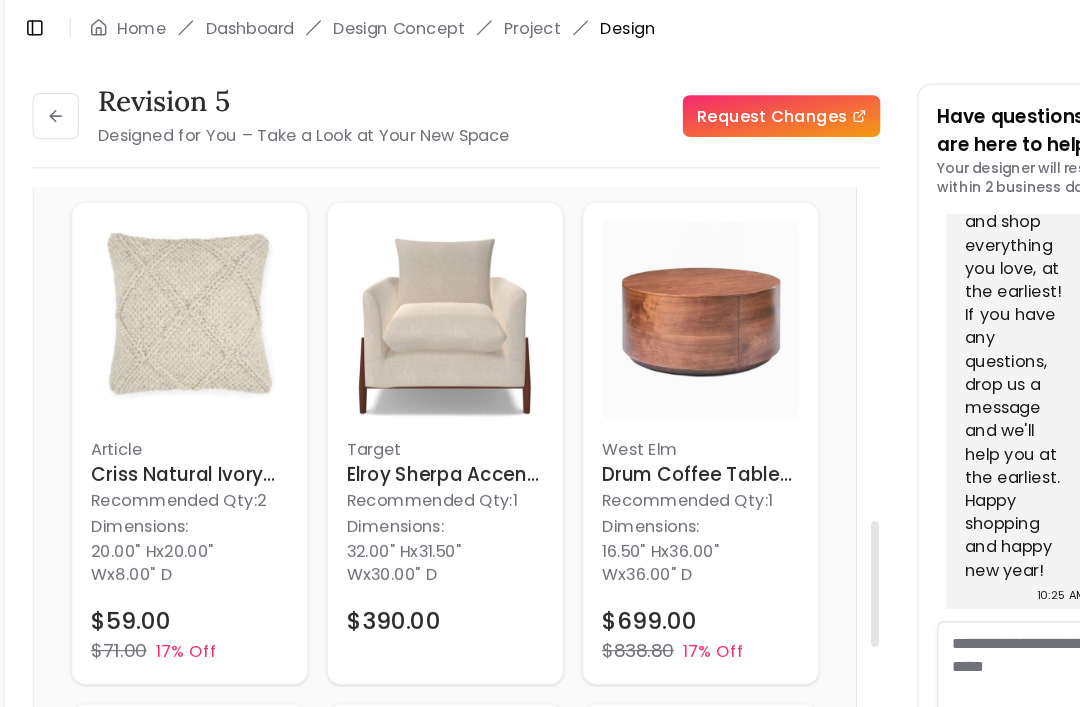 scroll, scrollTop: 1553, scrollLeft: 0, axis: vertical 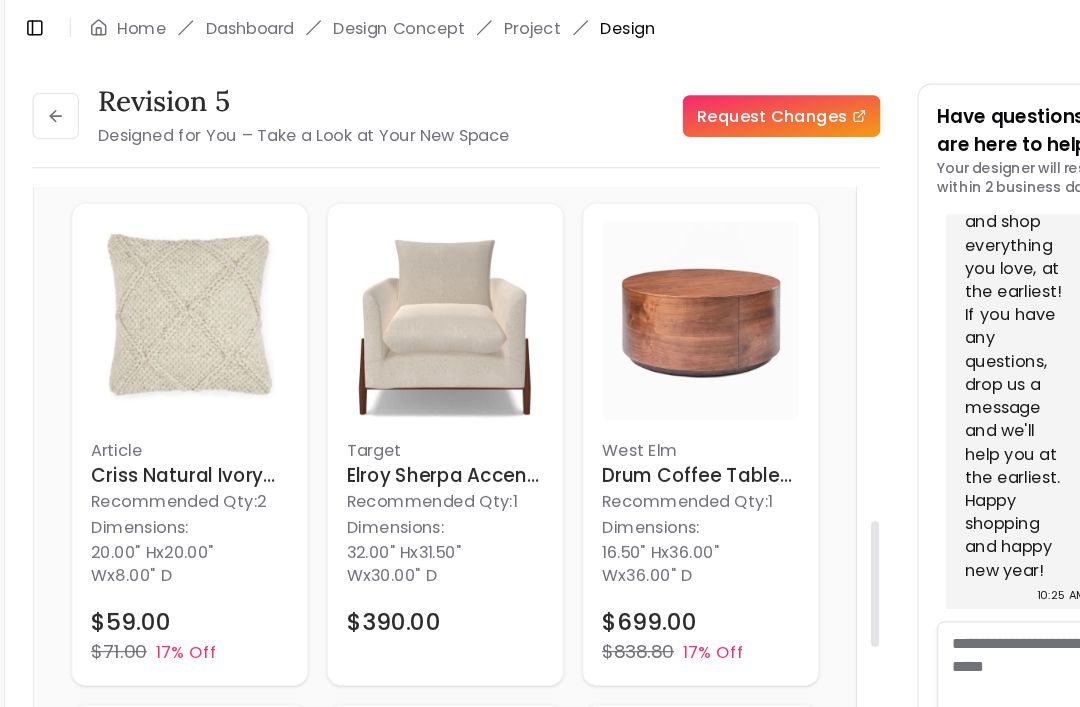 click on "Drum Coffee Table Cool Walnut" at bounding box center (647, 410) 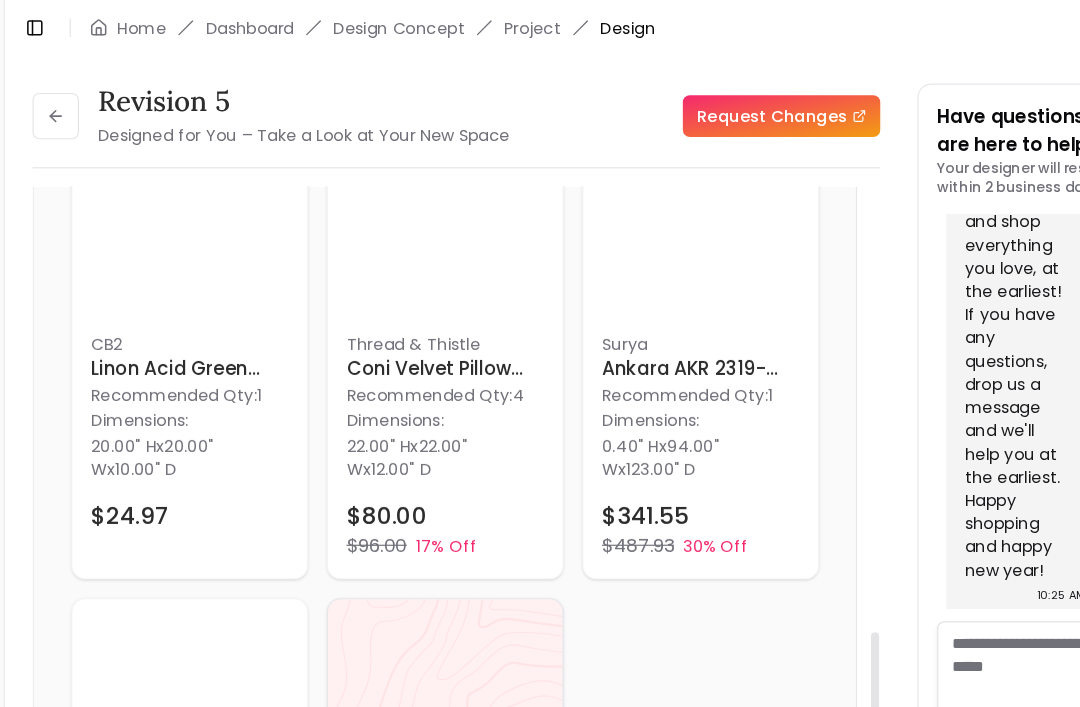 scroll, scrollTop: 2103, scrollLeft: 0, axis: vertical 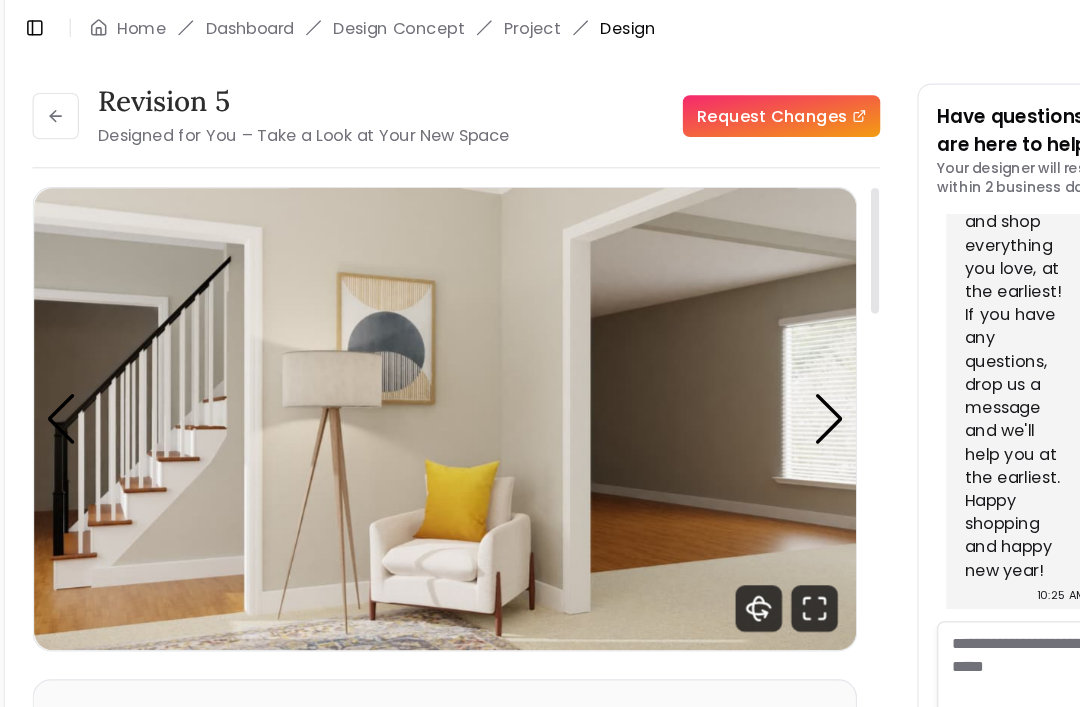 click at bounding box center (757, 361) 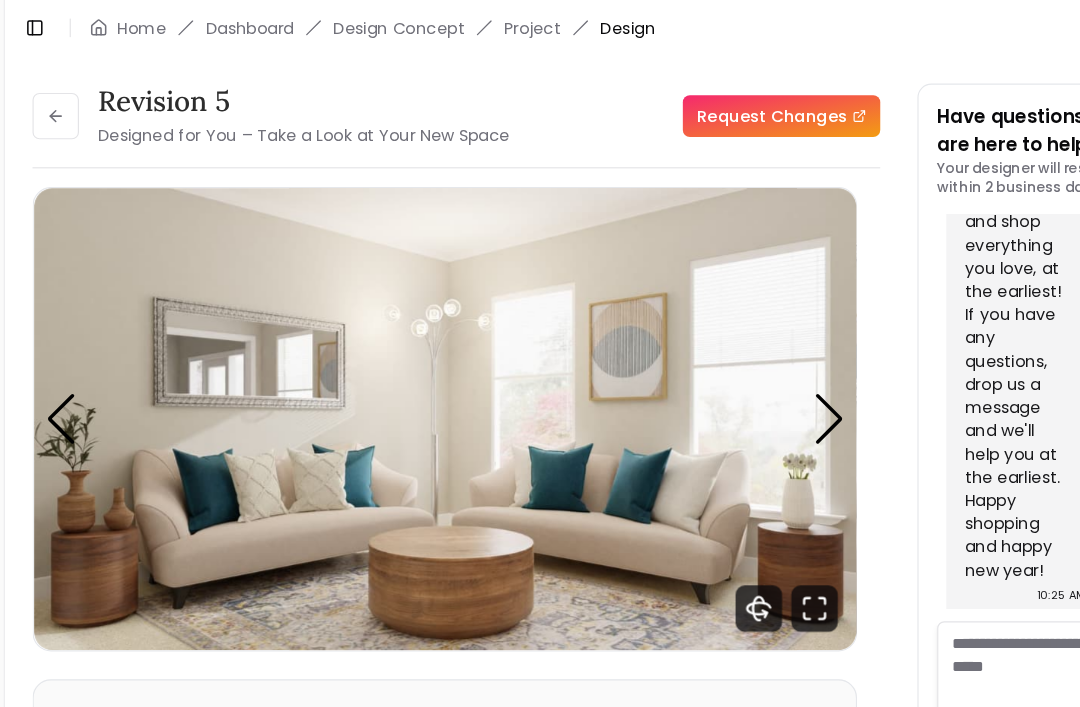 click at bounding box center (757, 361) 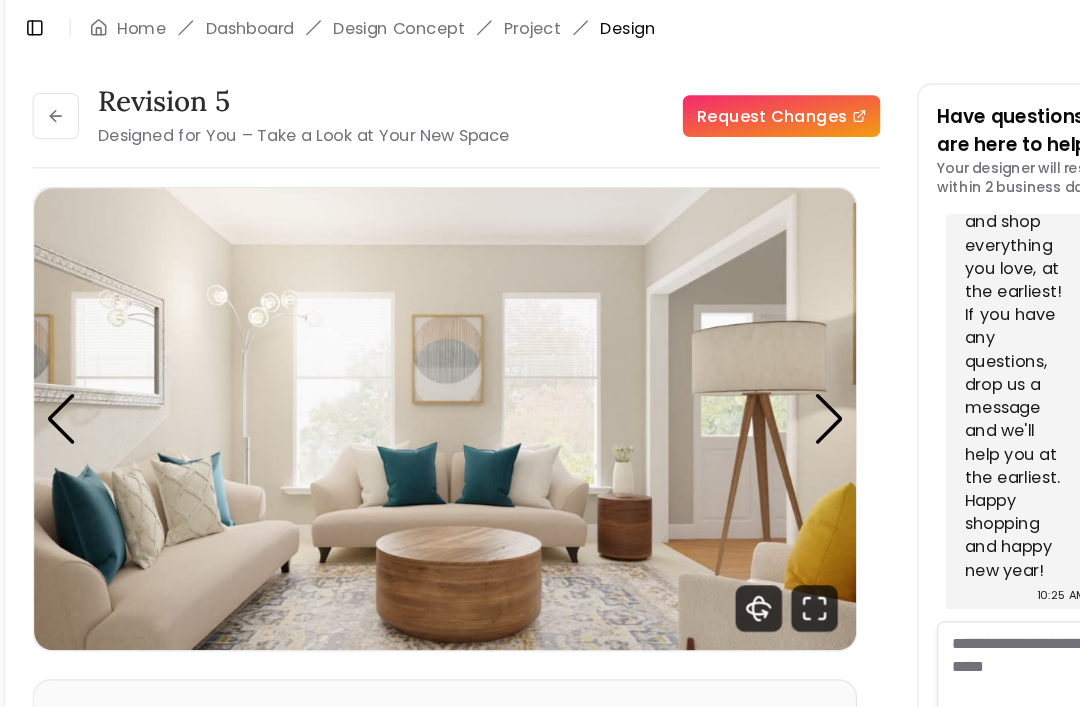 click at bounding box center [427, 361] 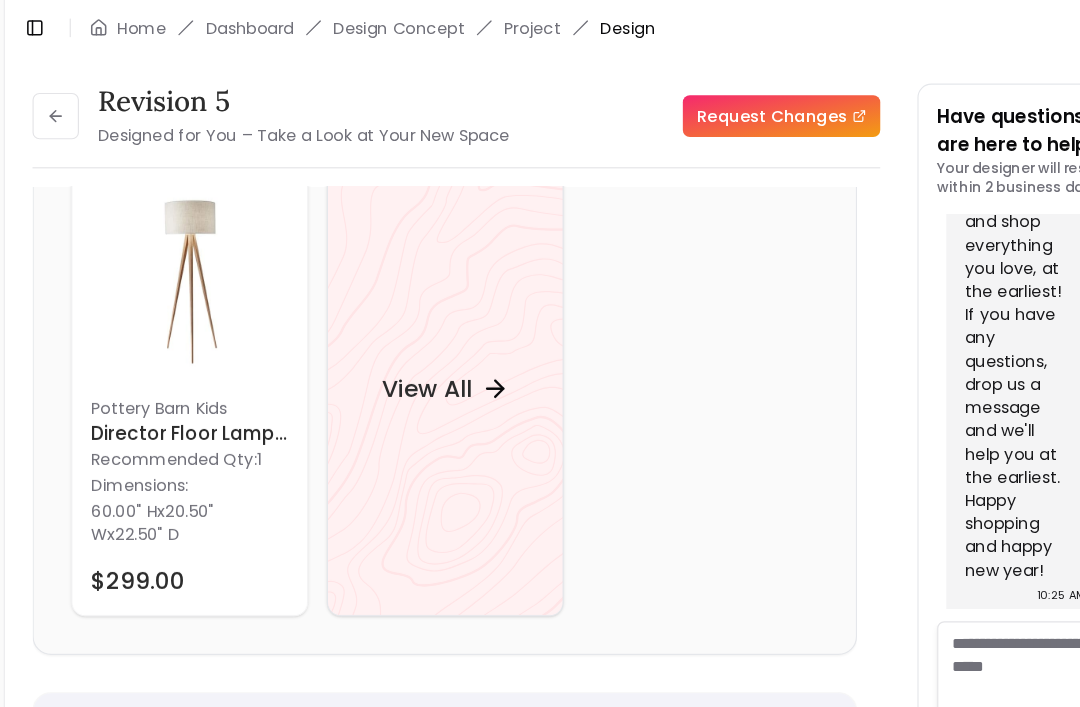 scroll, scrollTop: 2456, scrollLeft: 0, axis: vertical 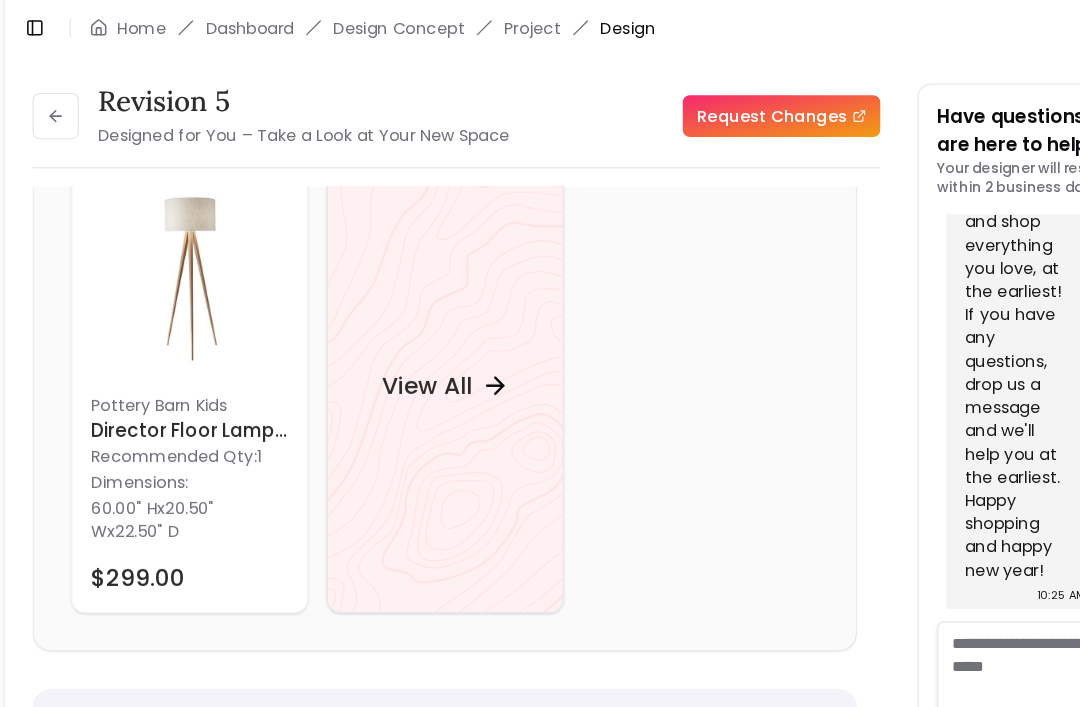 click on "View All" at bounding box center [411, 332] 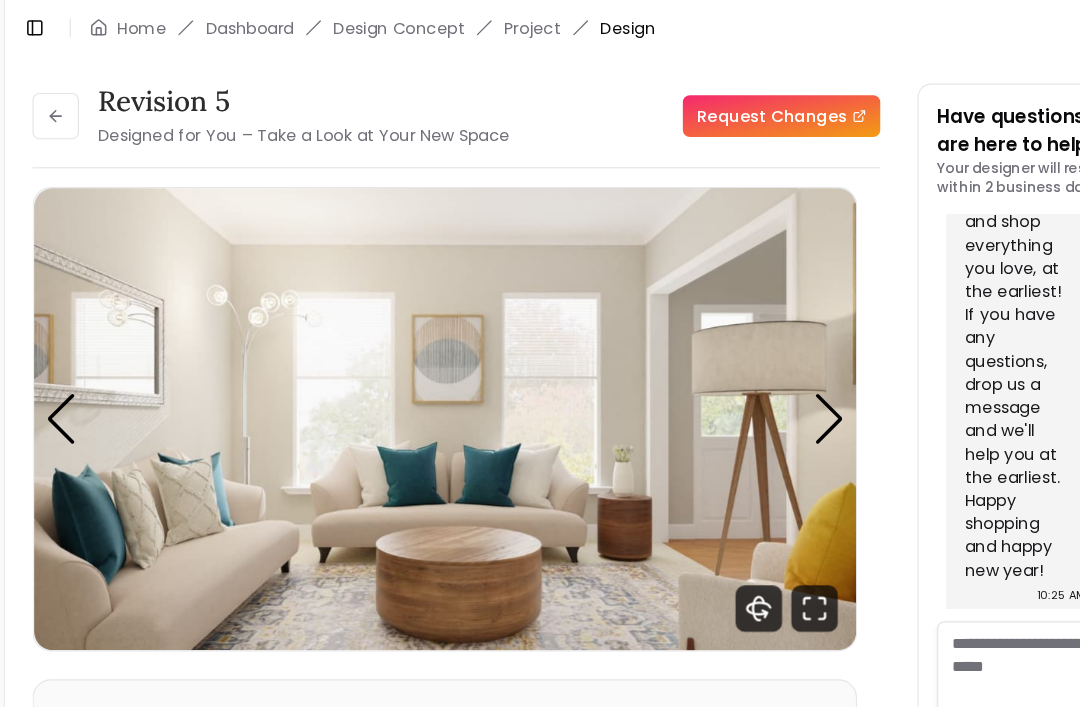 scroll, scrollTop: 0, scrollLeft: 0, axis: both 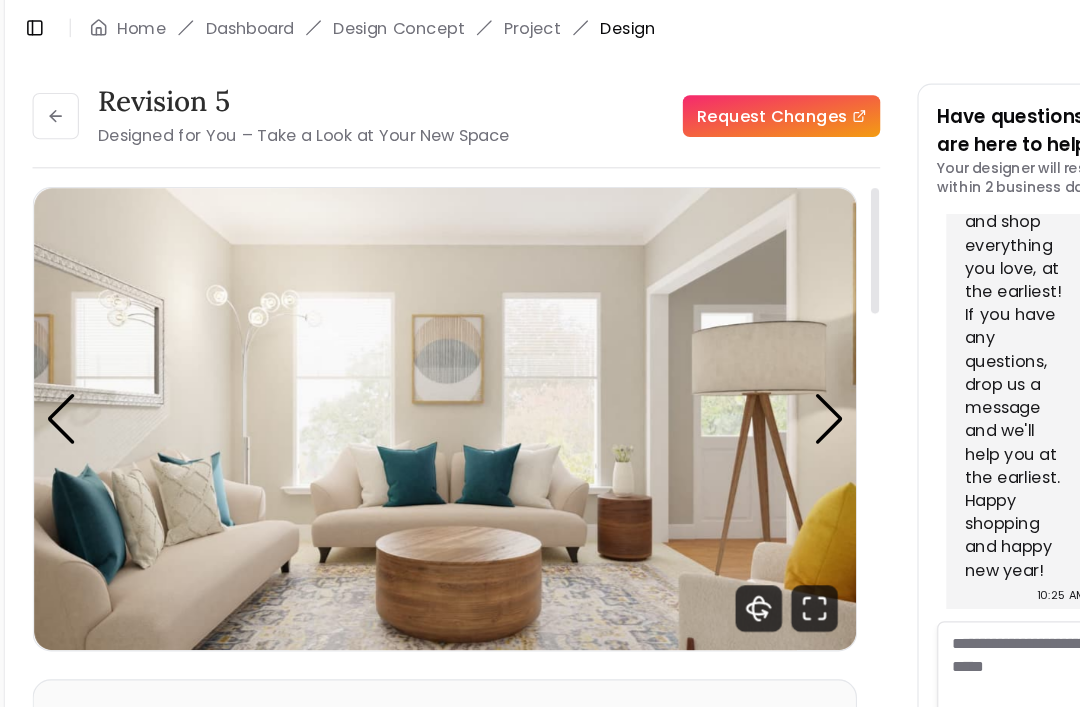 click 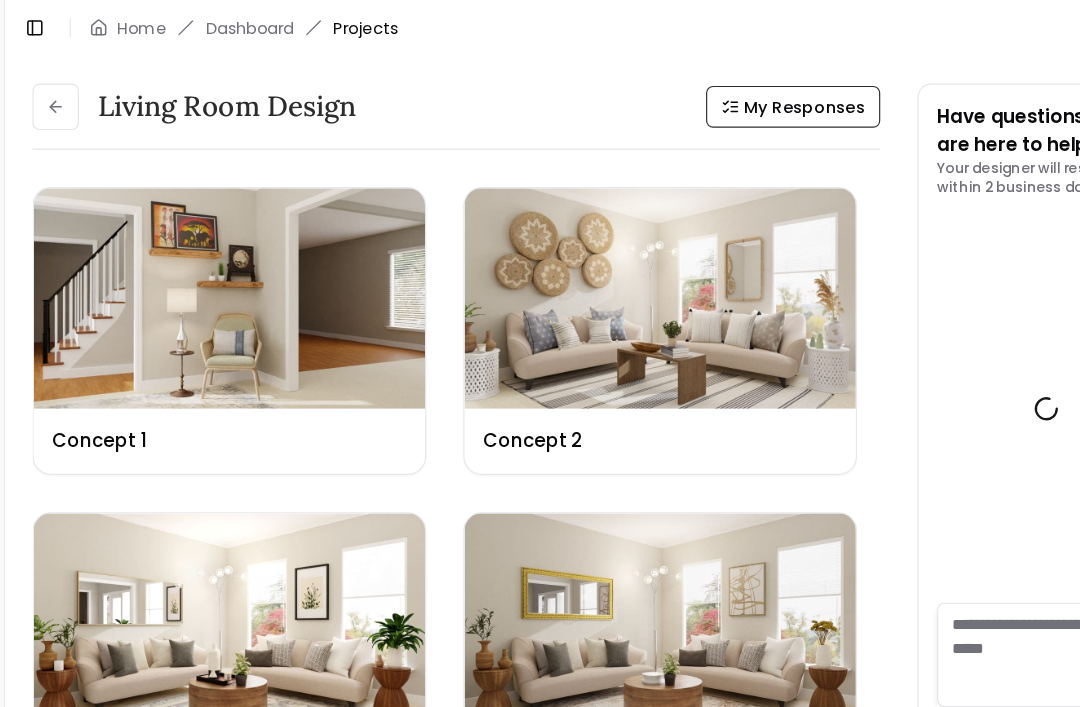 scroll, scrollTop: 14958, scrollLeft: 0, axis: vertical 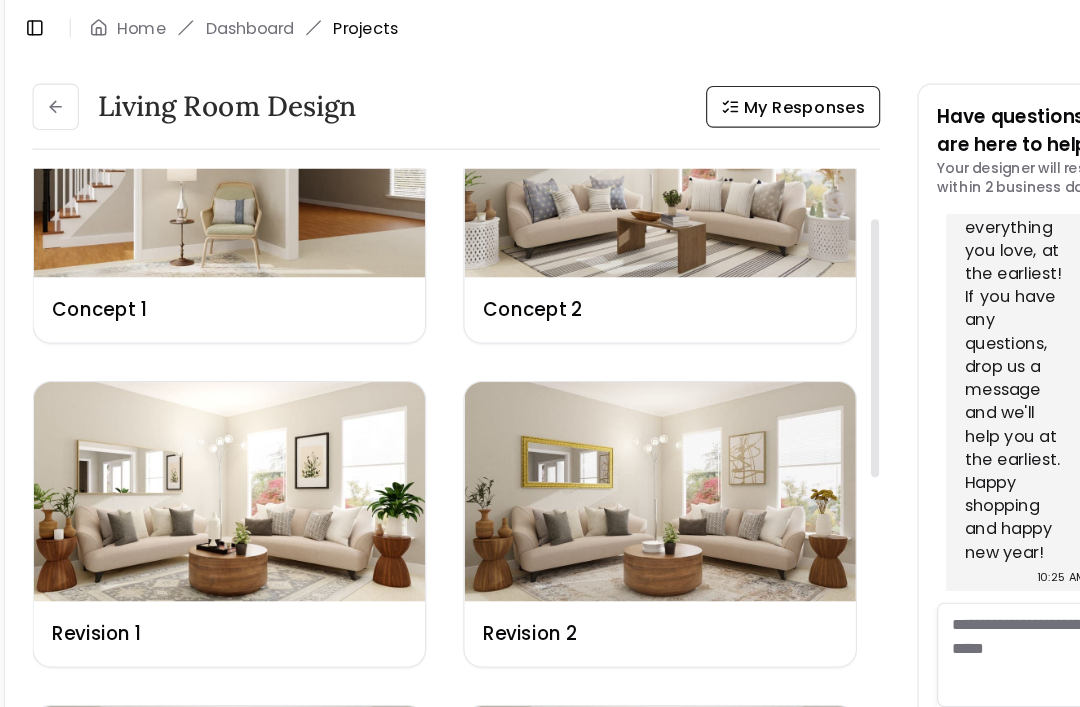 click at bounding box center [241, 424] 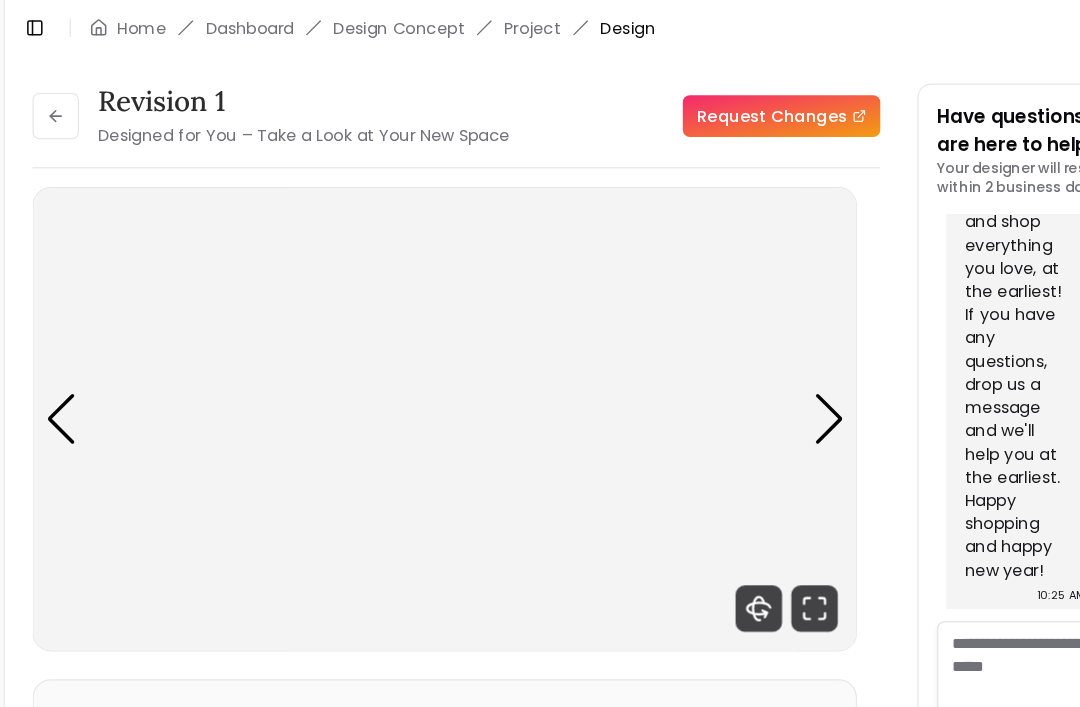 scroll, scrollTop: 14942, scrollLeft: 0, axis: vertical 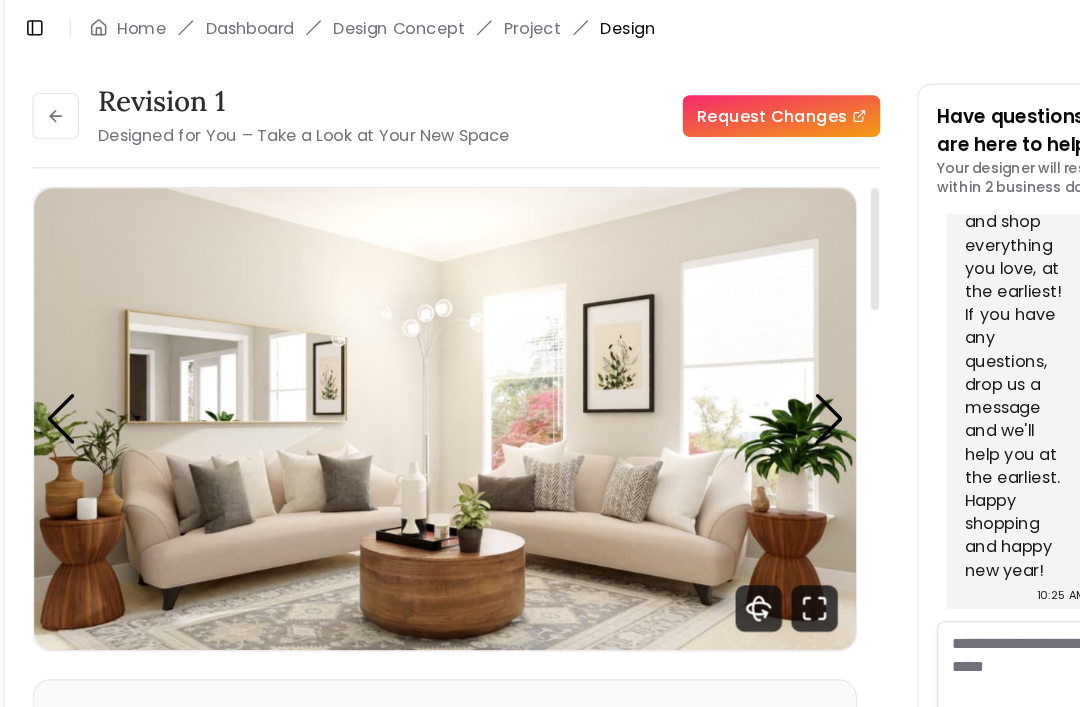 click on "Revision 1 Designed for You – Take a Look at Your New Space Request Changes Revision 1 Designed for You – Take a Look at Your New Space Request Changes Pannellum Loading... Start [FIRST] [LAST] Hello [FIRST]! For this revision I went more neutral with a few earthy tones. I added in a new rug that has the same style but better priced. i then added in new pillows and artwork to go with the rug. For the furniture I added a new chair, coffee table and side tables! Wall Paints Featured in Your Design Sherwin Williams Repose Gray Why Shop with Spacejoy? Shopping through Spacejoy isn’t just convenient — it’s smarter. Here’s why: One Cart, All Brands Our concierge places your orders across all retailers—no juggling multiple accounts. Track Everything, In One Place Monitor all your orders from different brands in your Spacejoy dashboard. Returns? Refunds? Relax. We manage returns and refunds with retailers so you don’t have to. Price Match Guarantee Deals Done Right Exclusive Discounts Your Shopping List (" at bounding box center (437, 385) 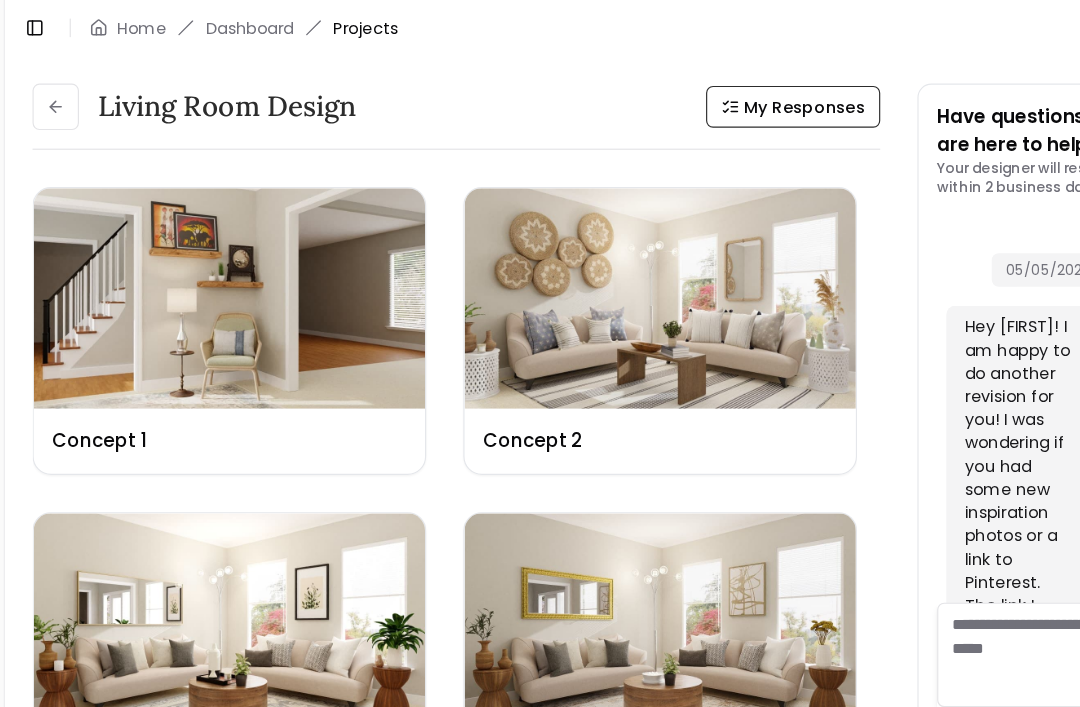 scroll, scrollTop: 14958, scrollLeft: 0, axis: vertical 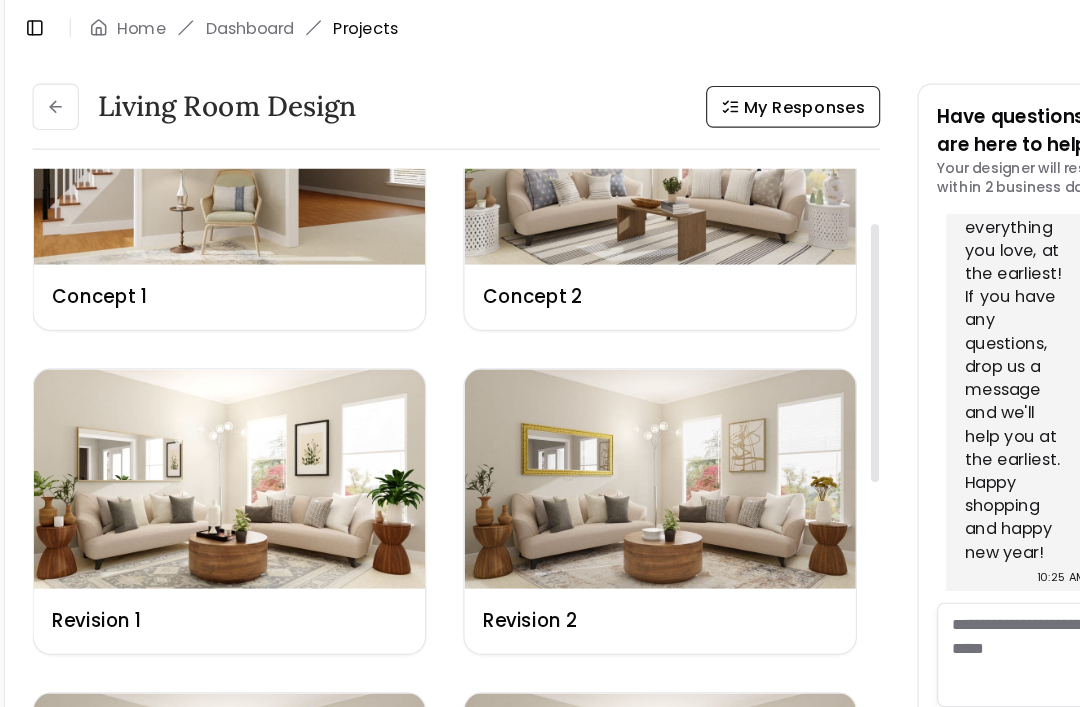 click at bounding box center (612, 413) 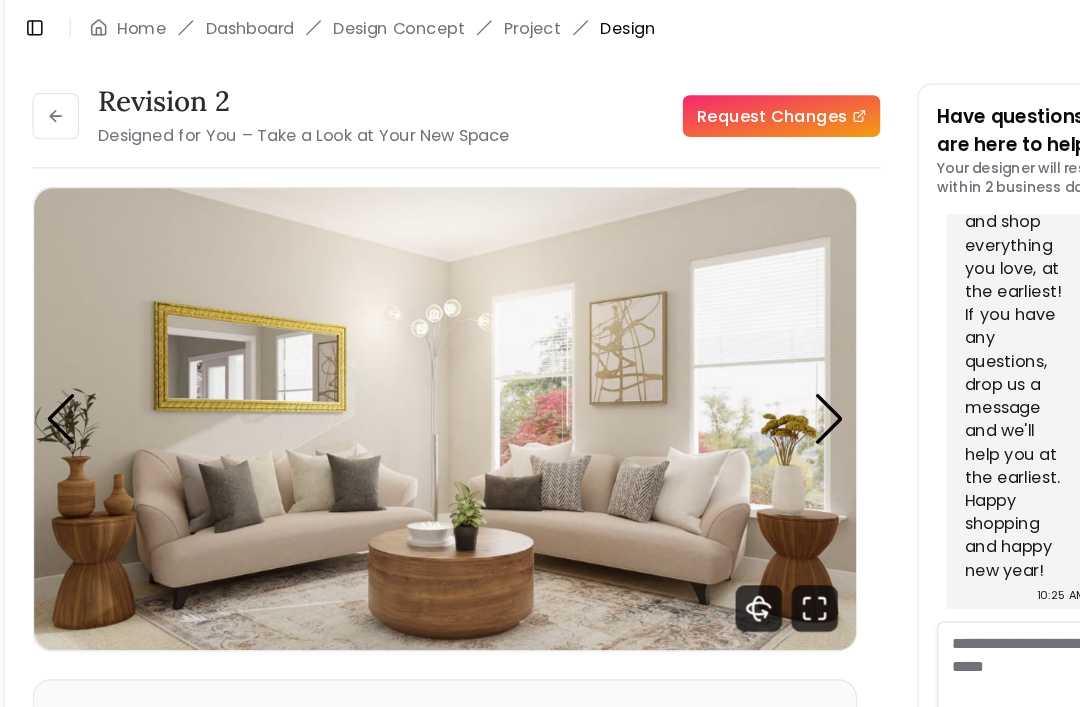 scroll, scrollTop: 14942, scrollLeft: 0, axis: vertical 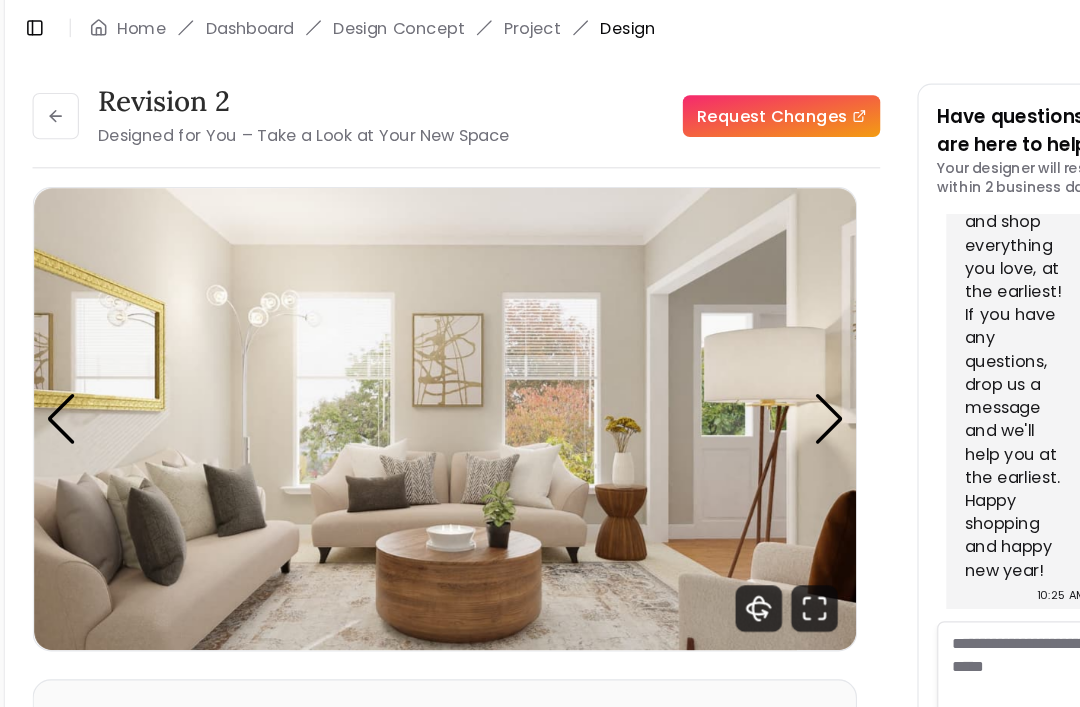 click at bounding box center [757, 361] 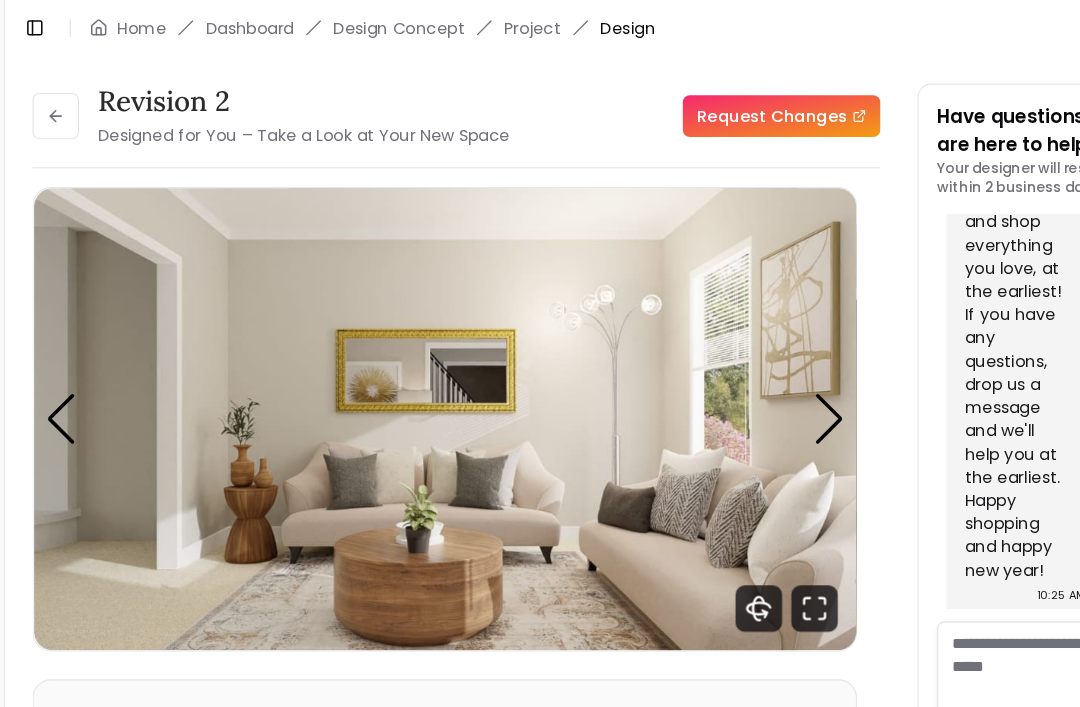 click at bounding box center (757, 361) 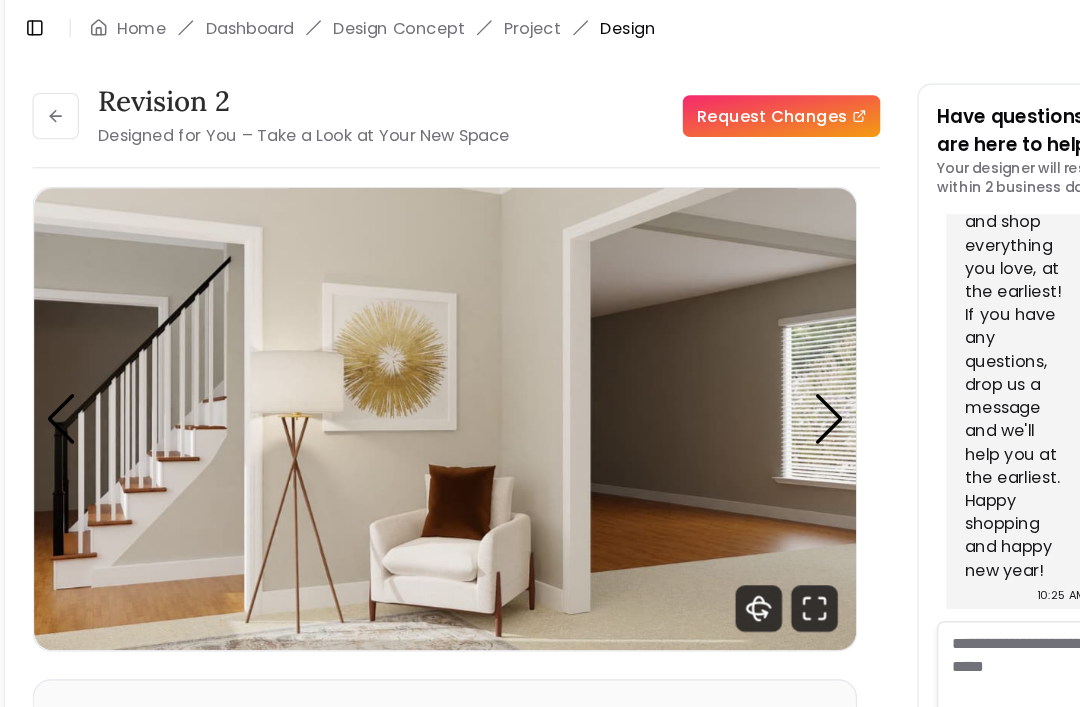 click at bounding box center (427, 361) 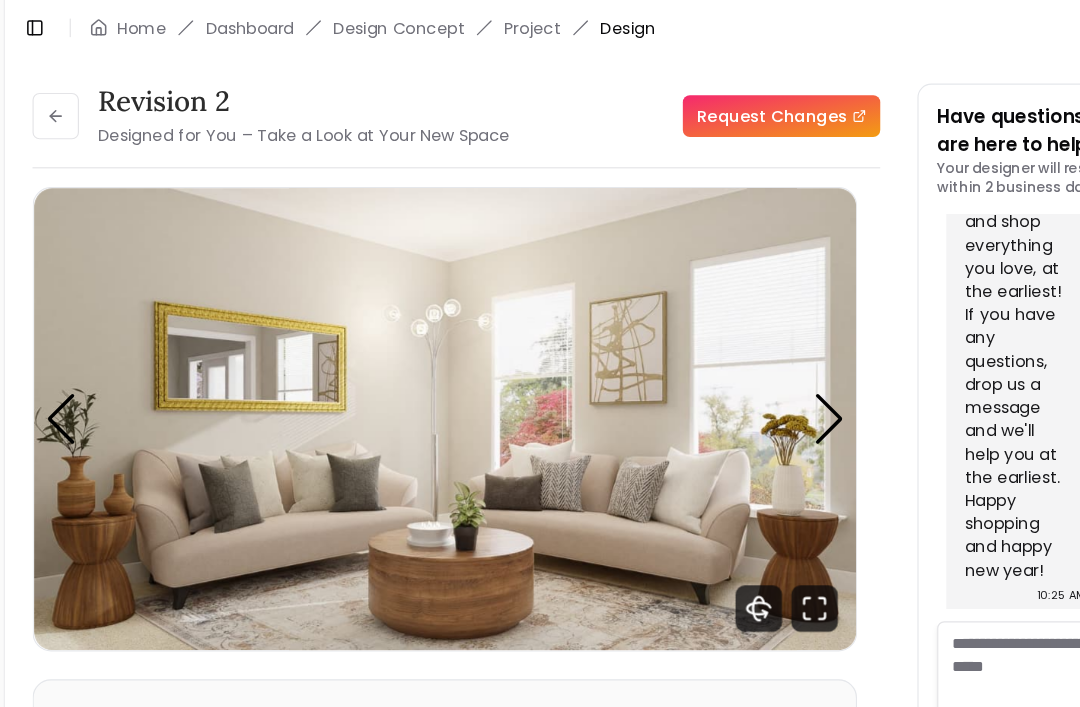 click at bounding box center [757, 361] 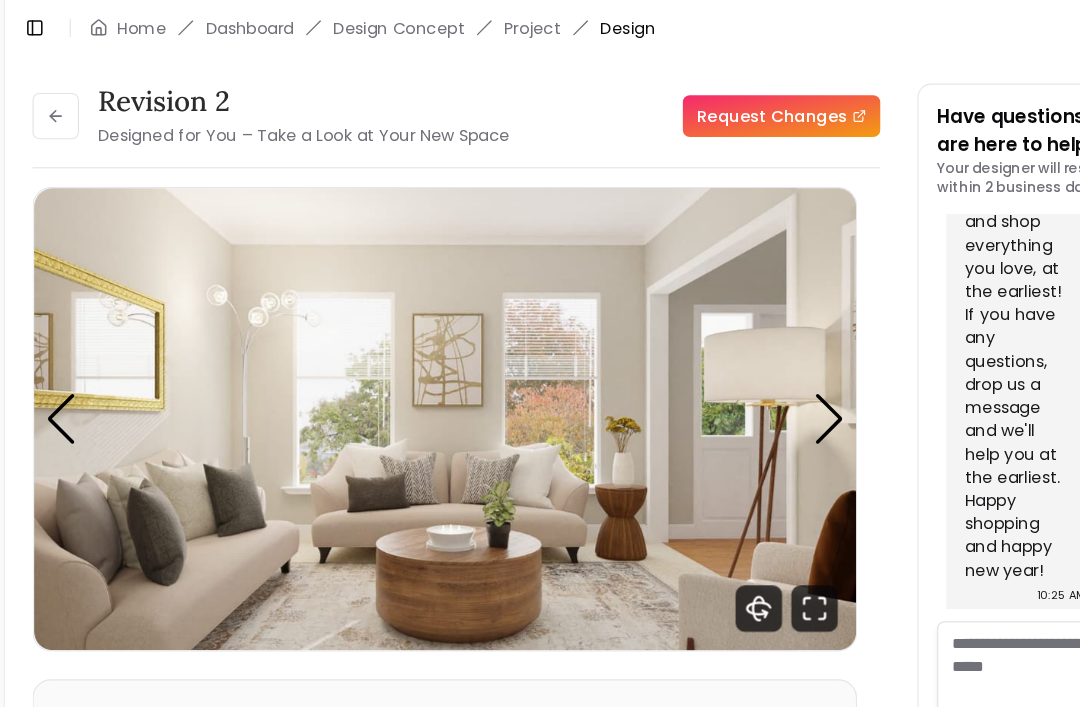 click at bounding box center (757, 361) 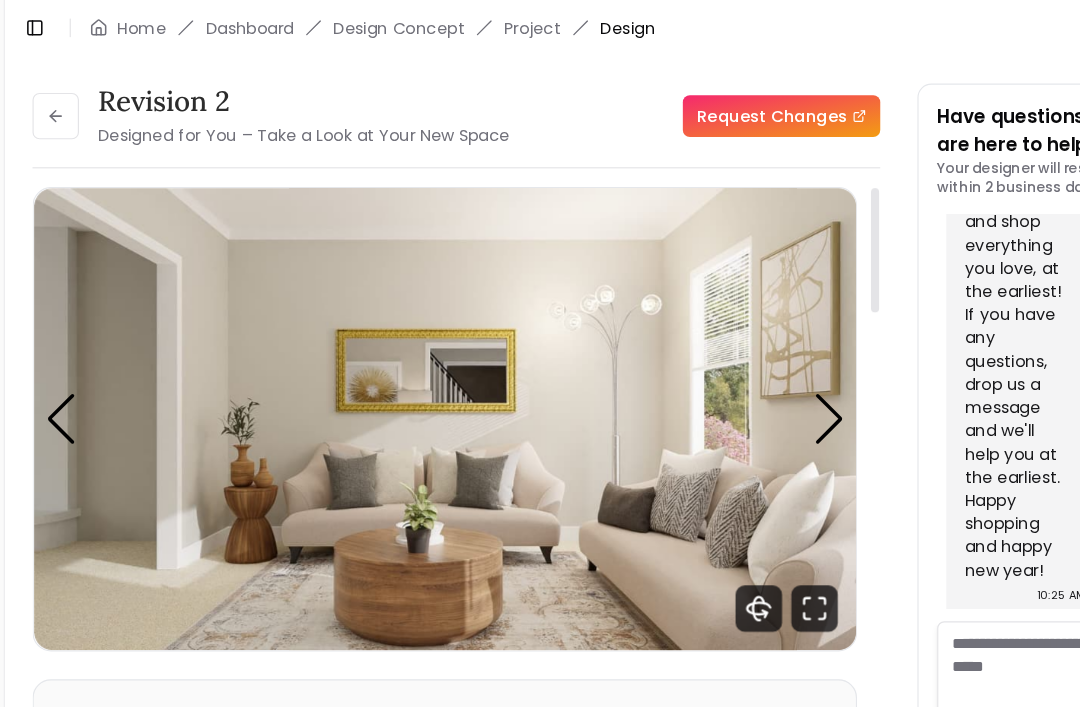 scroll, scrollTop: 0, scrollLeft: 0, axis: both 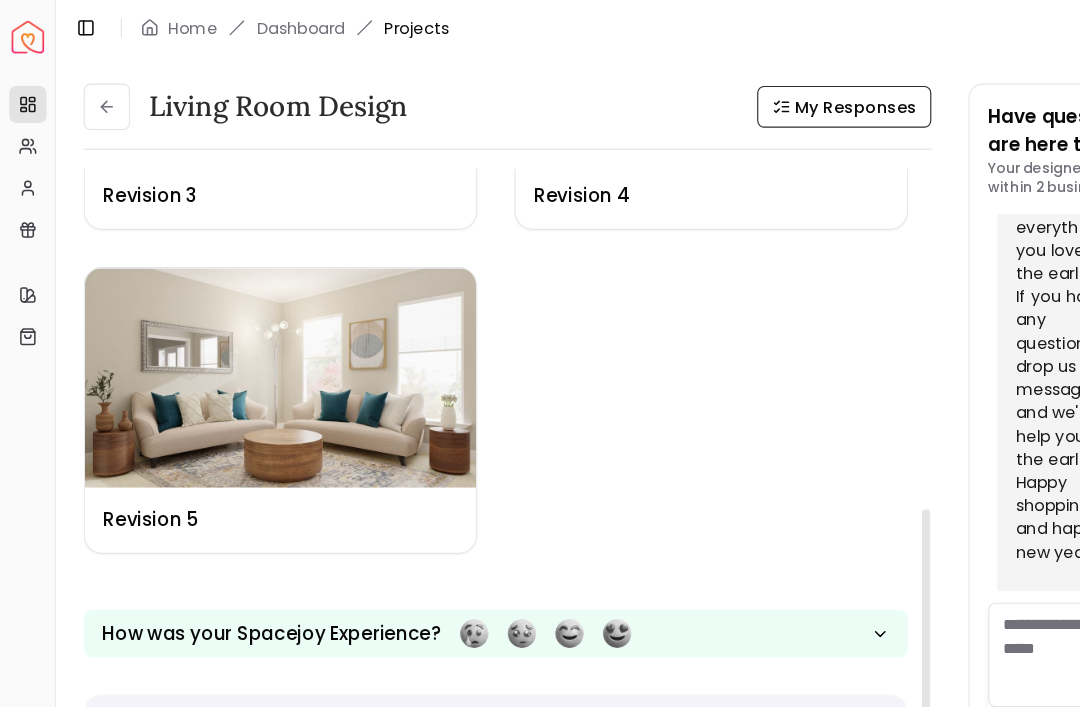 click at bounding box center [241, 326] 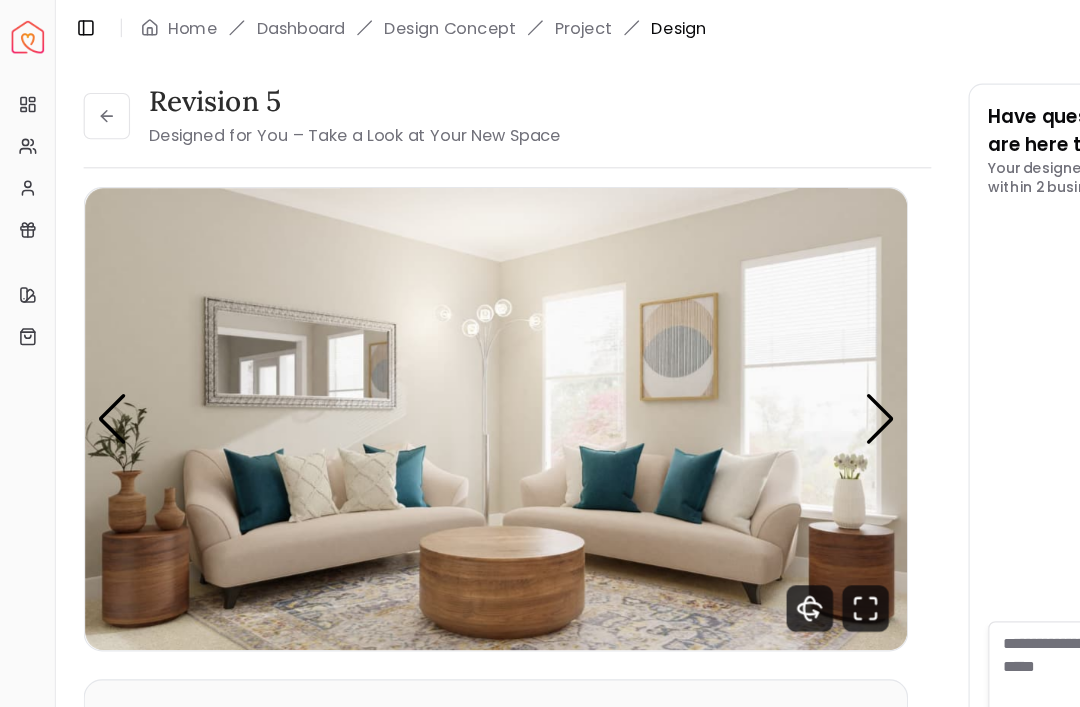 scroll, scrollTop: 14942, scrollLeft: 0, axis: vertical 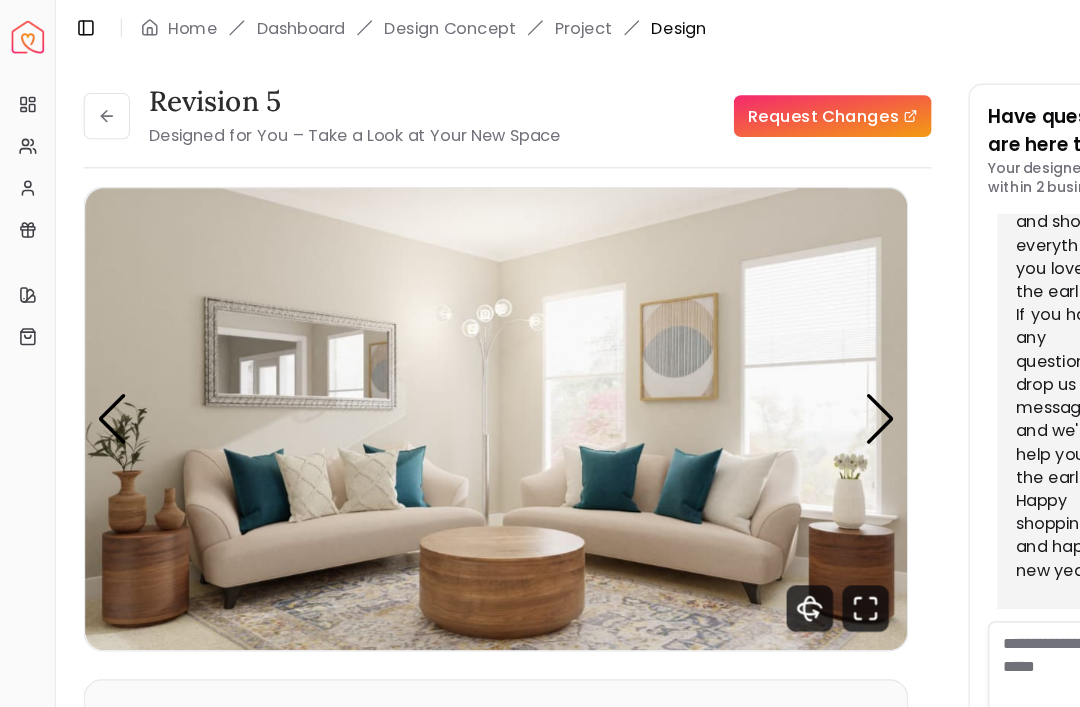 click at bounding box center [757, 361] 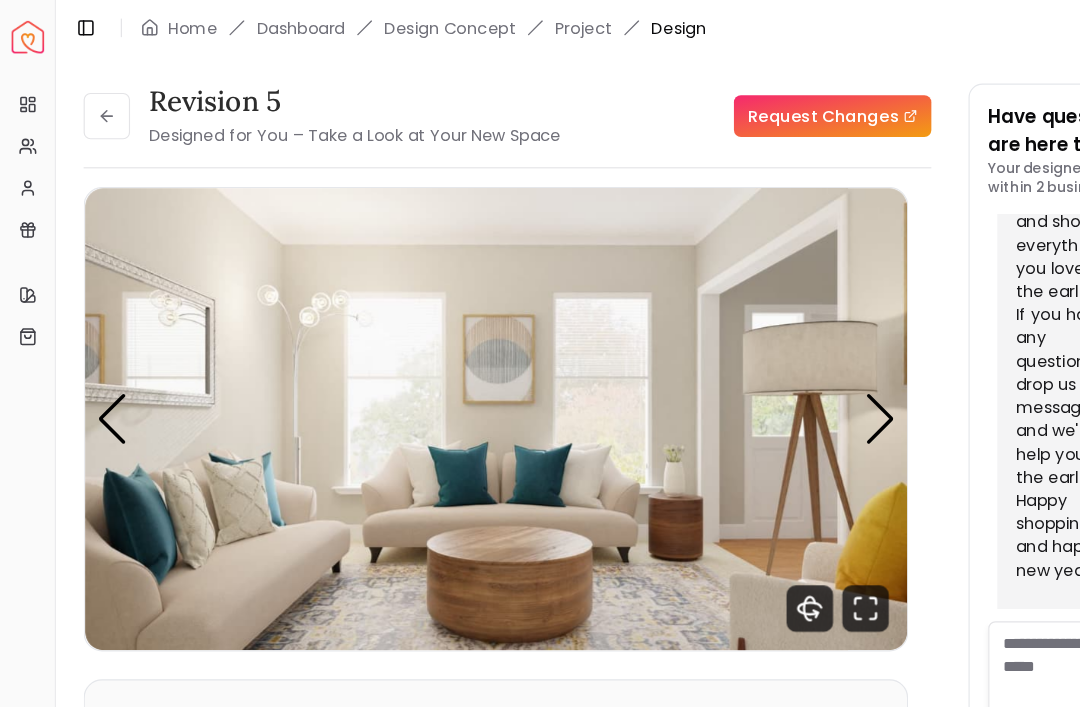 click at bounding box center (92, 100) 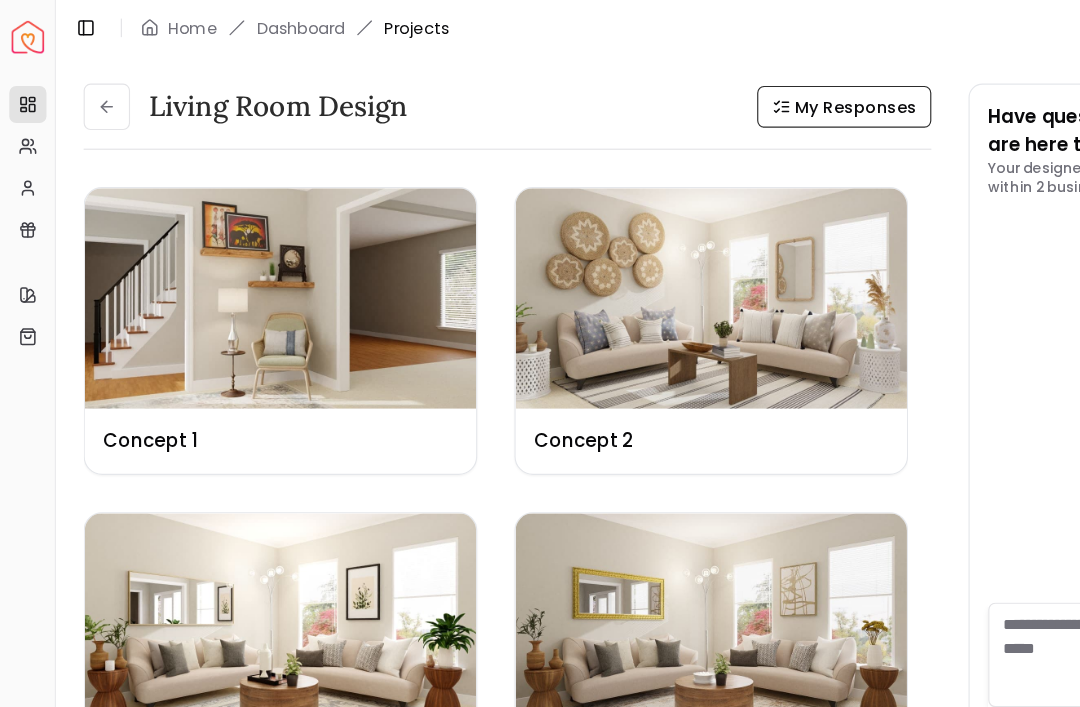 scroll, scrollTop: 14958, scrollLeft: 0, axis: vertical 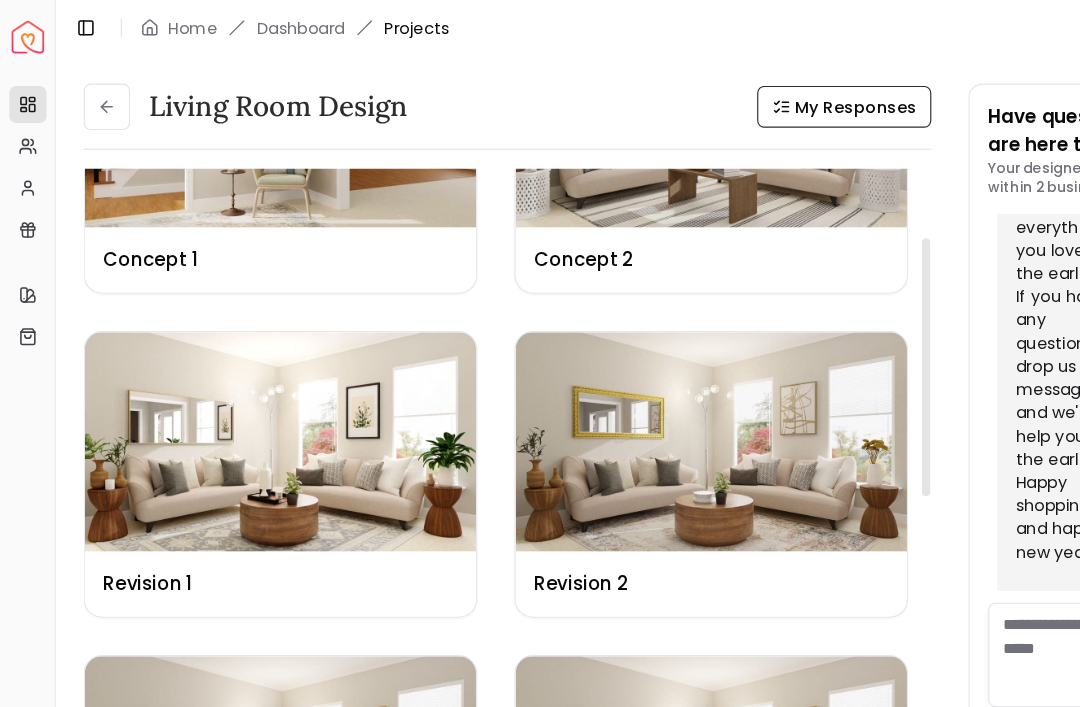 click at bounding box center (241, 381) 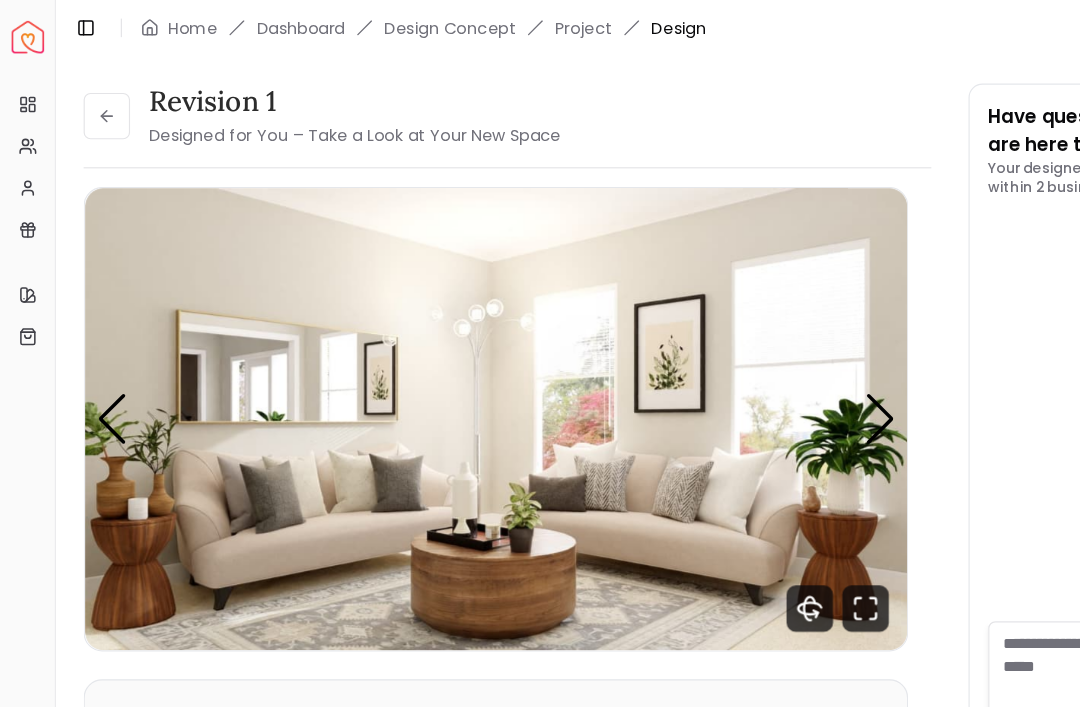 scroll, scrollTop: 14942, scrollLeft: 0, axis: vertical 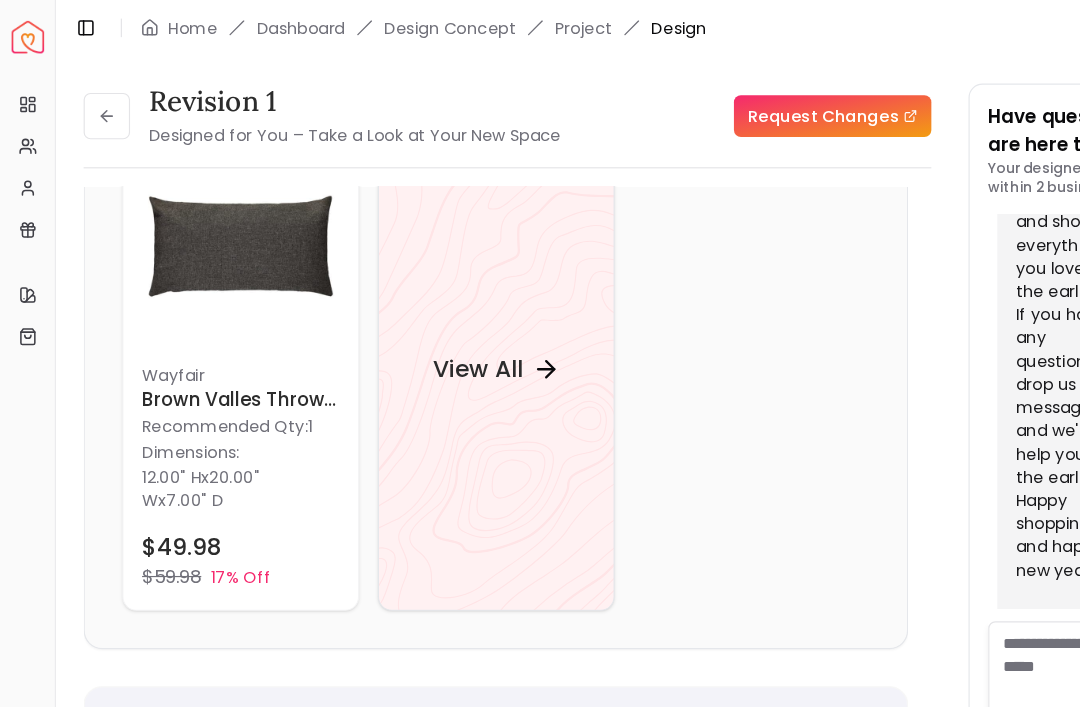 click on "View All" at bounding box center [427, 318] 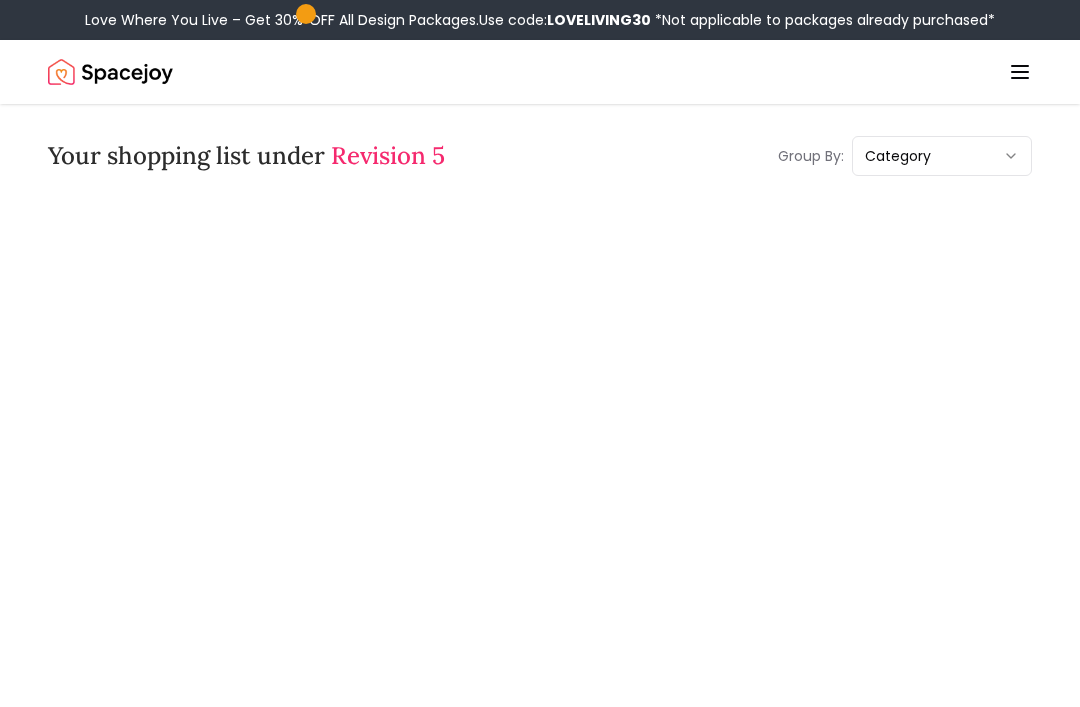 scroll, scrollTop: 0, scrollLeft: 0, axis: both 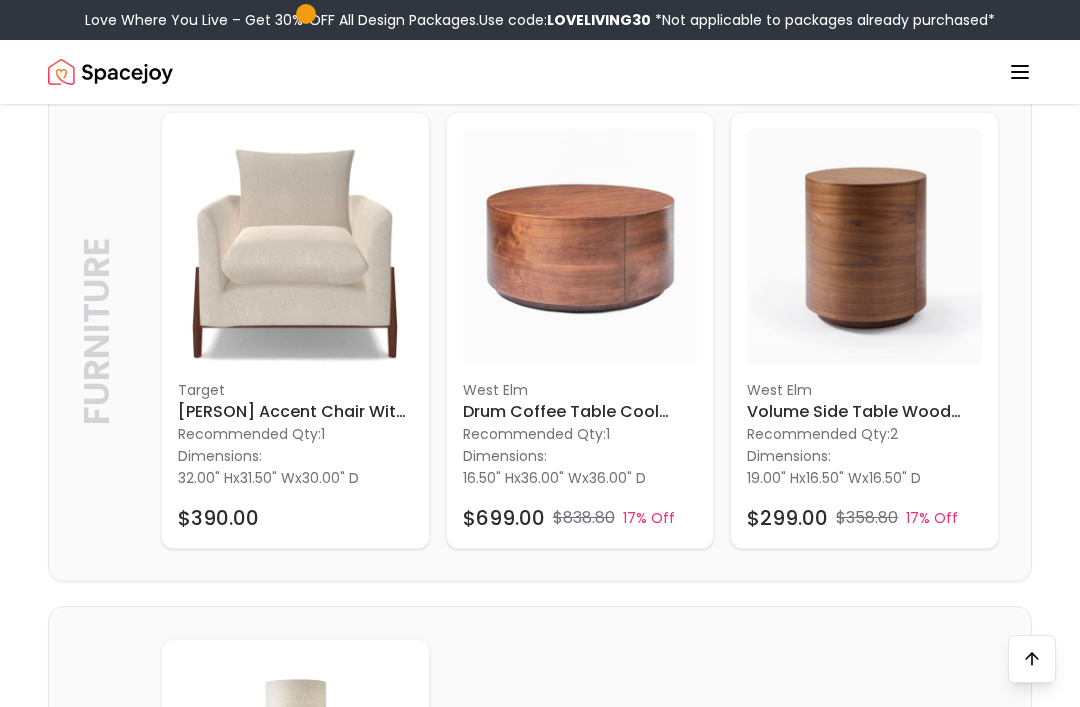 click on "Volume Side Table Wood cool wood" at bounding box center [864, 412] 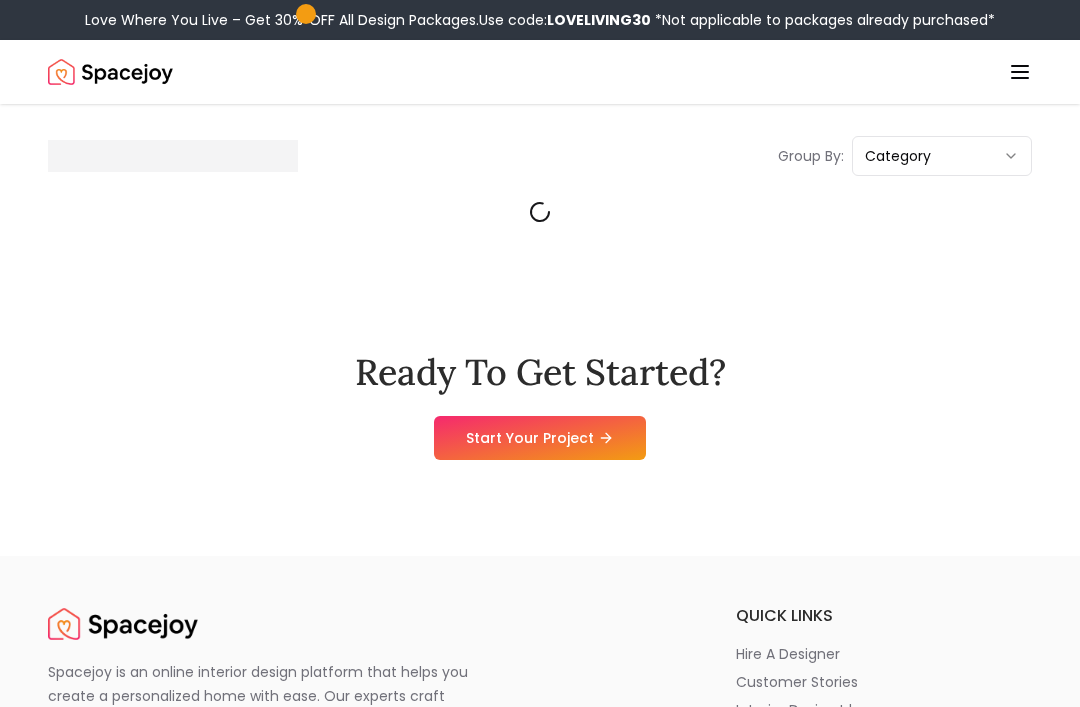 scroll, scrollTop: 1595, scrollLeft: 0, axis: vertical 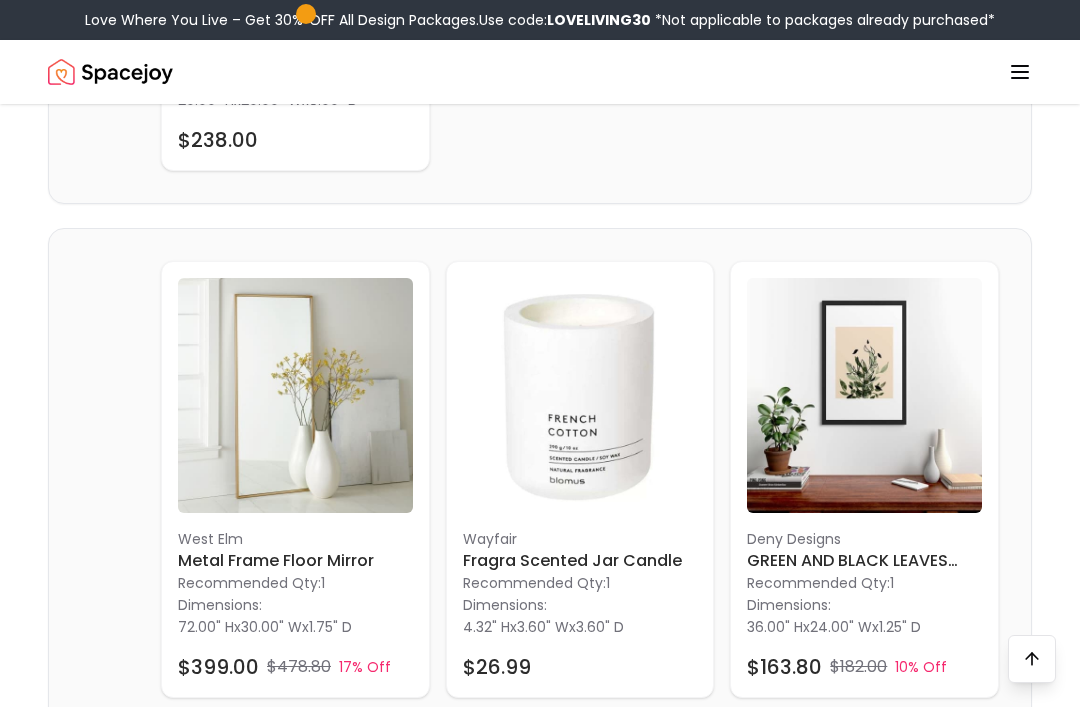 click at bounding box center (295, 395) 